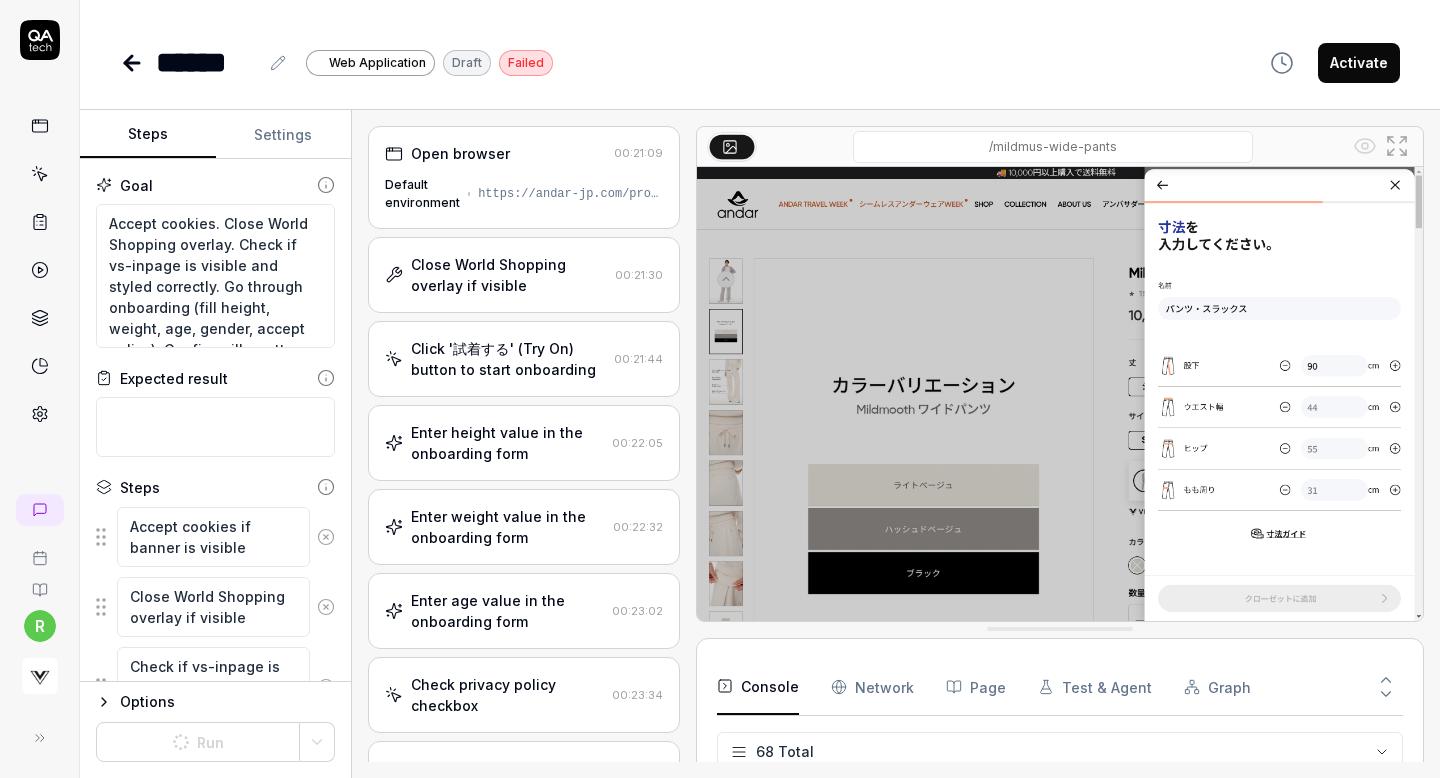 scroll, scrollTop: 0, scrollLeft: 0, axis: both 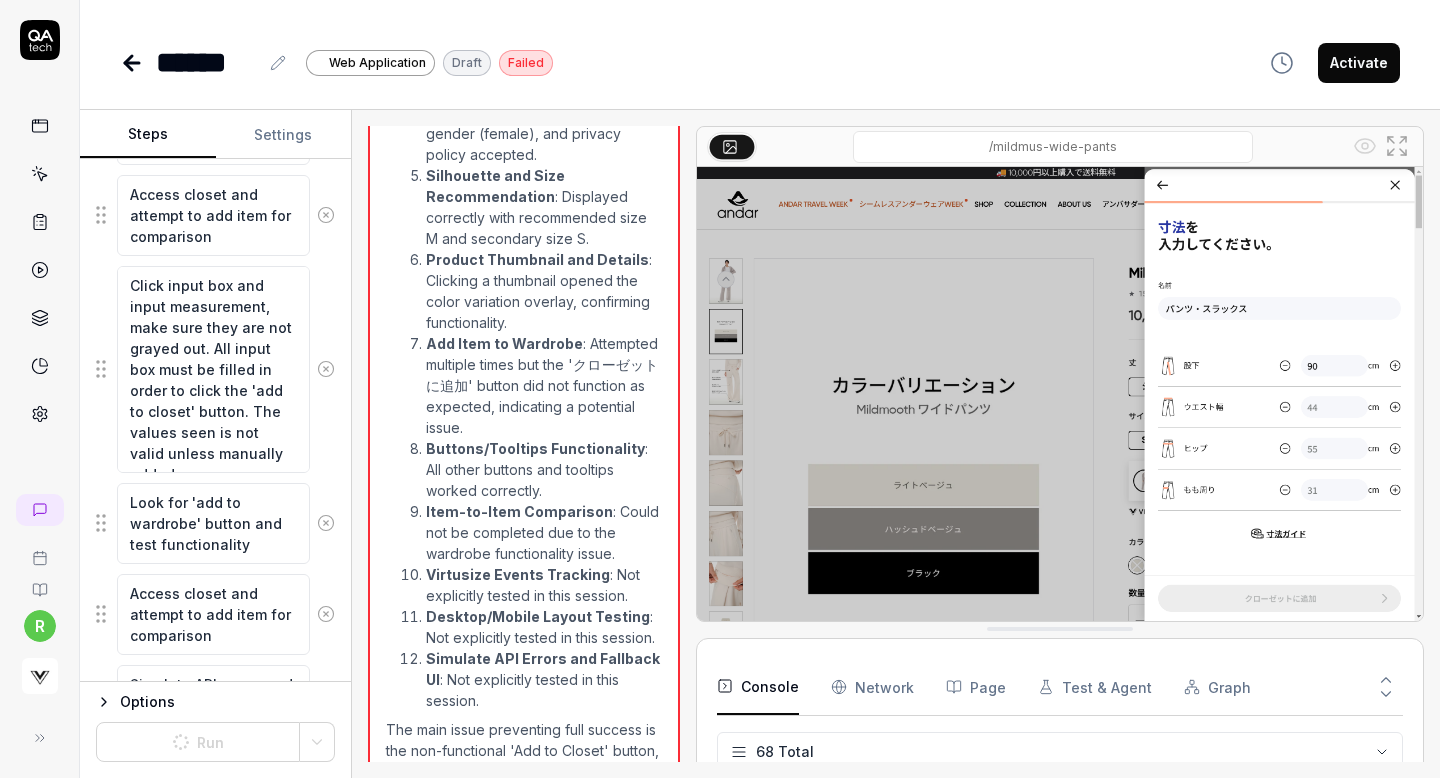 click 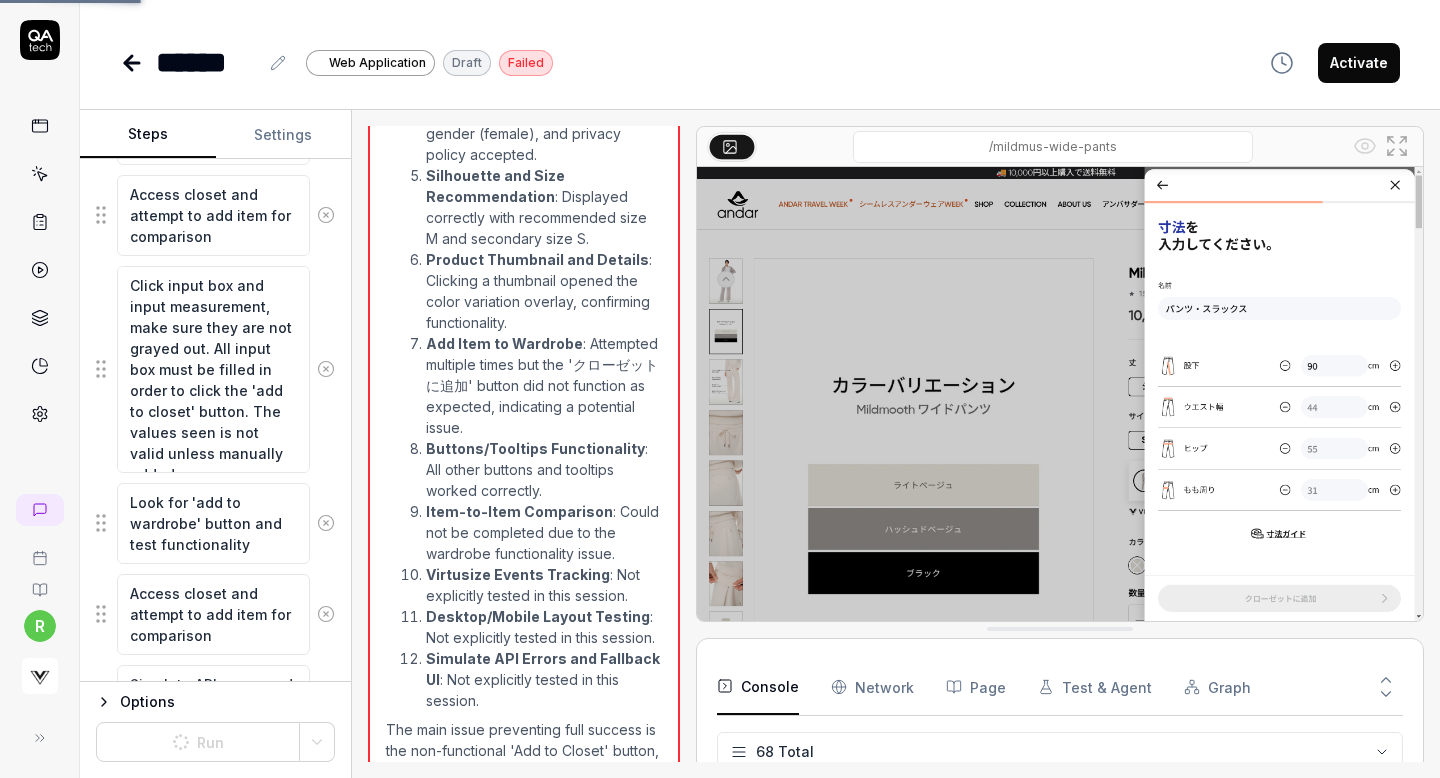 type on "*" 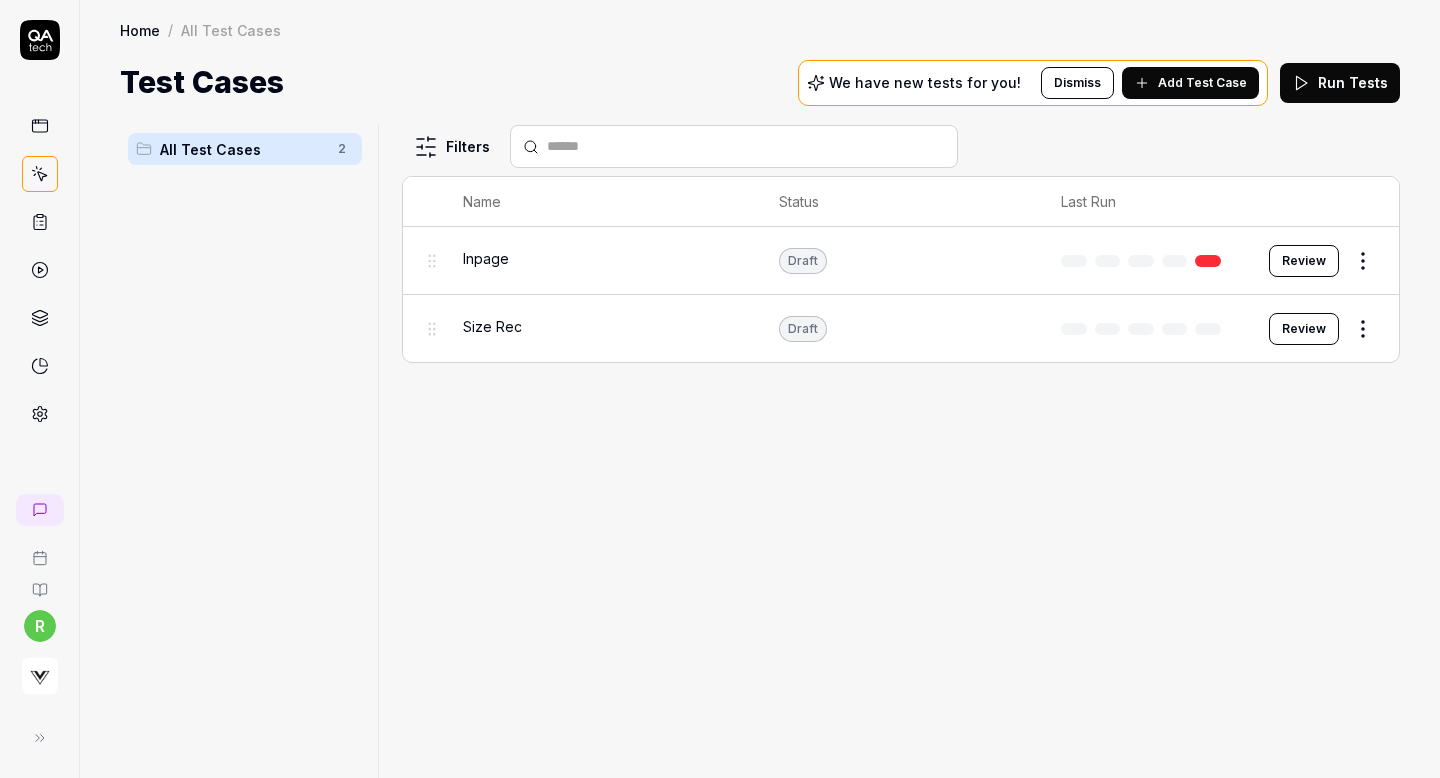 click on "r Home / All Test Cases Home / All Test Cases Test Cases We have new tests for you! Dismiss Add Test Case Run Tests All Test Cases 2 Filters Name Status Last Run Inpage Draft Review Size Rec Draft Review
To pick up a draggable item, press the space bar.
While dragging, use the arrow keys to move the item.
Press space again to drop the item in its new position, or press escape to cancel.
*" at bounding box center (720, 389) 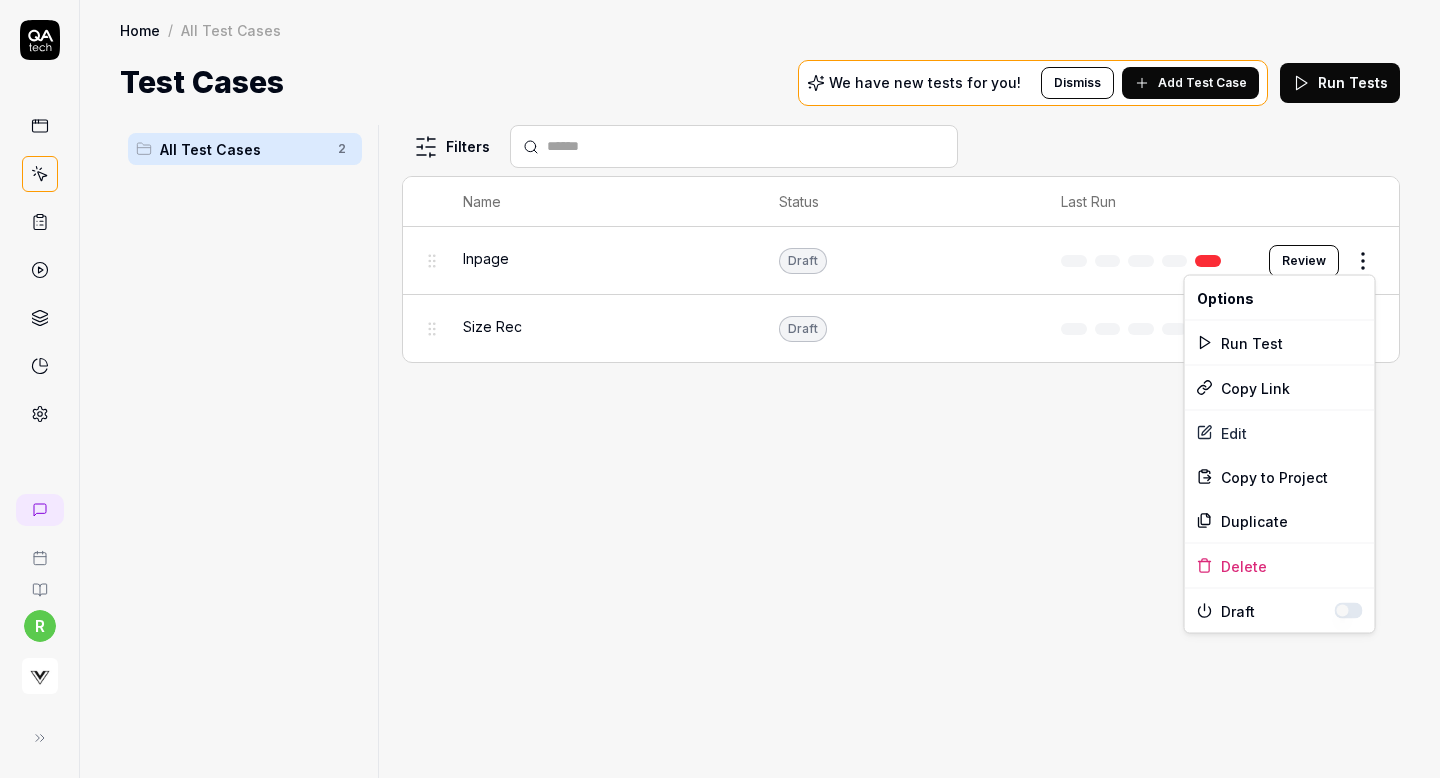 click on "r Home / All Test Cases Home / All Test Cases Test Cases We have new tests for you! Dismiss Add Test Case Run Tests All Test Cases 2 Filters Name Status Last Run Inpage Draft Review Size Rec Draft Review
To pick up a draggable item, press the space bar.
While dragging, use the arrow keys to move the item.
Press space again to drop the item in its new position, or press escape to cancel.
*
Options Run Test Copy Link Edit Copy to Project Duplicate Delete Draft" at bounding box center (720, 389) 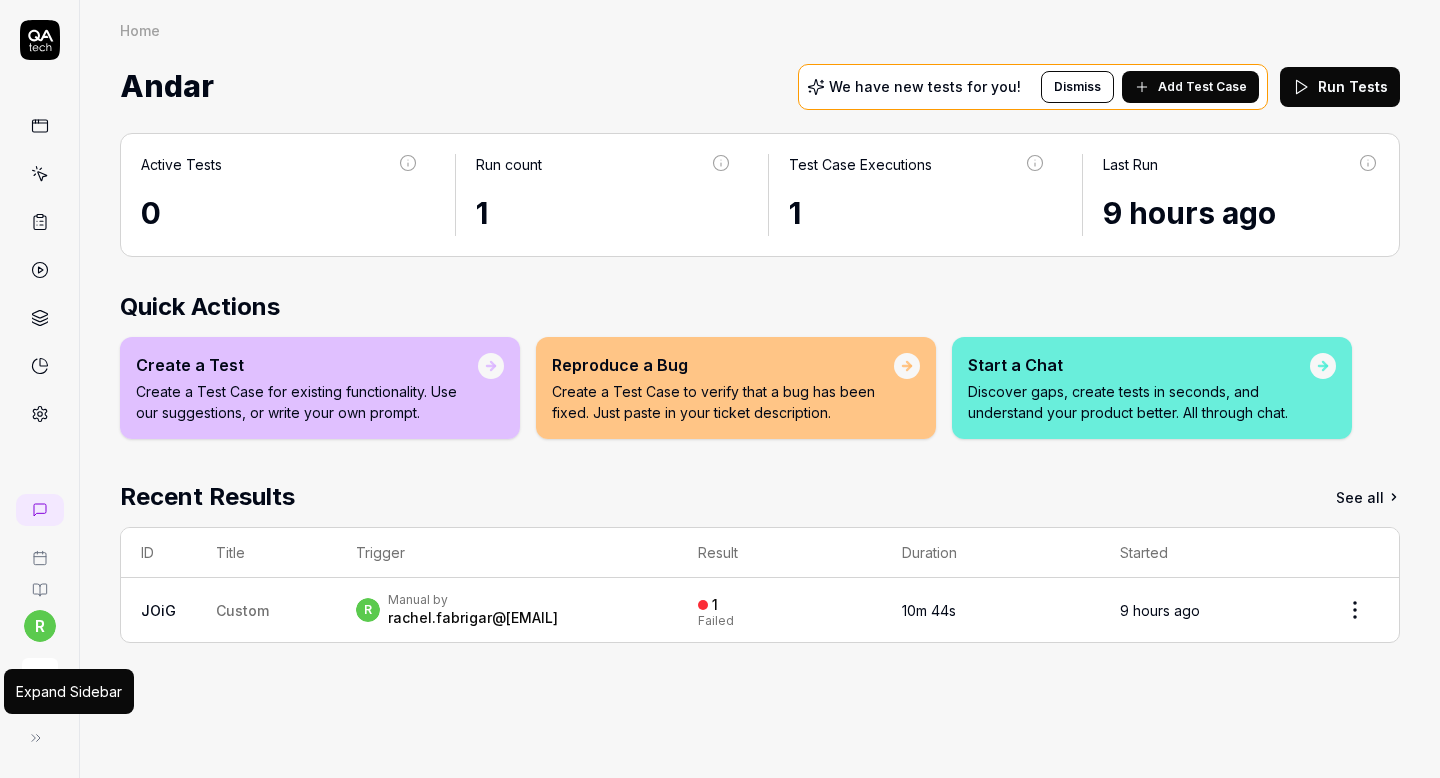 click 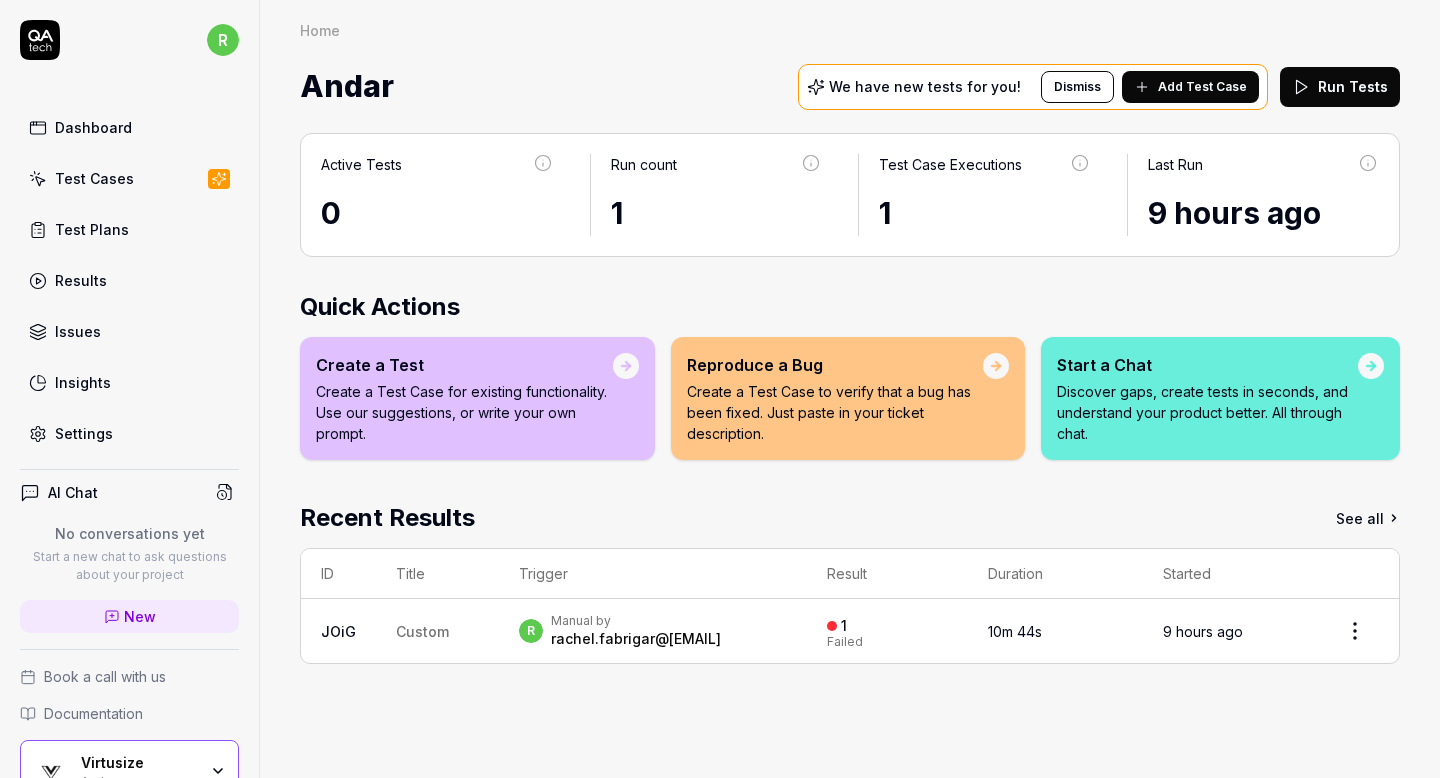 scroll, scrollTop: 121, scrollLeft: 0, axis: vertical 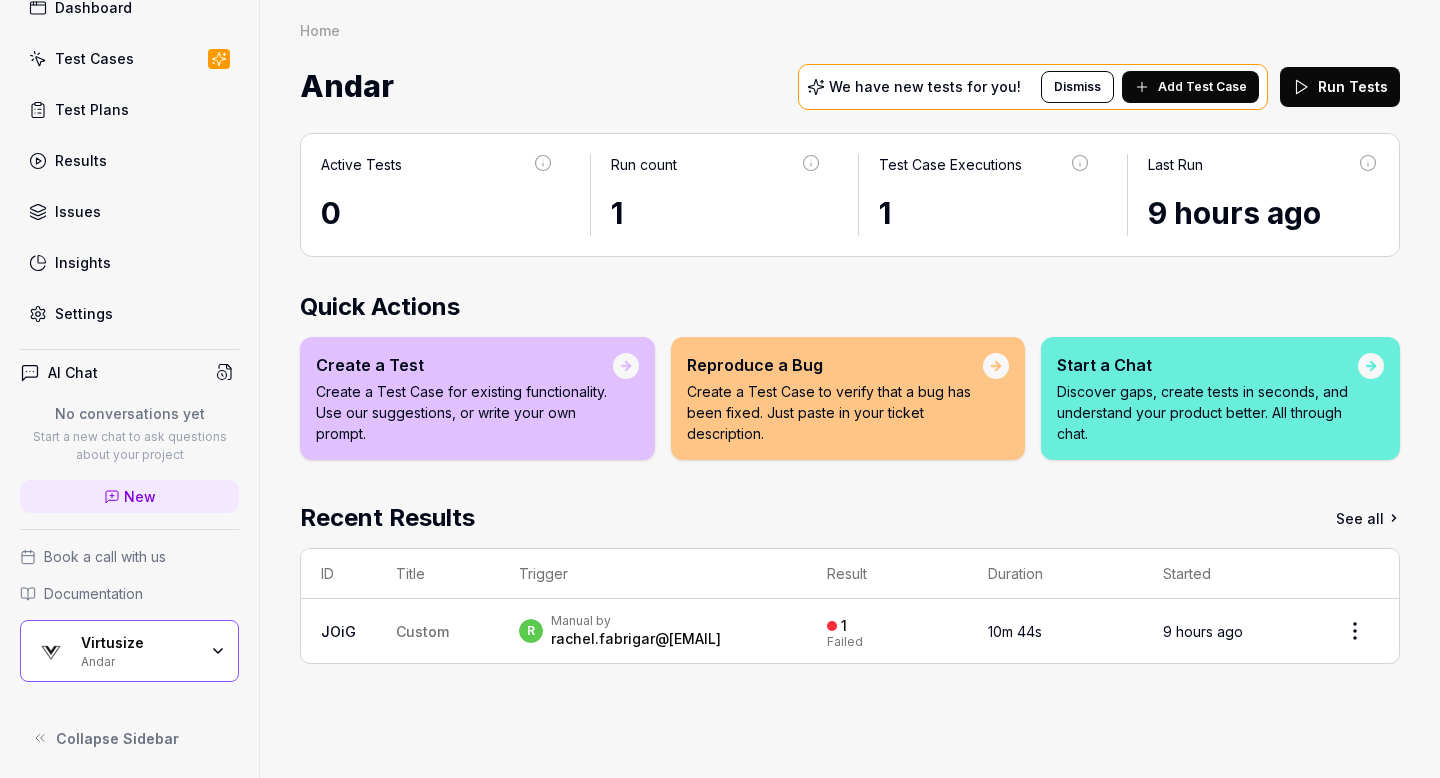 click on "Virtusize Andar" at bounding box center [129, 651] 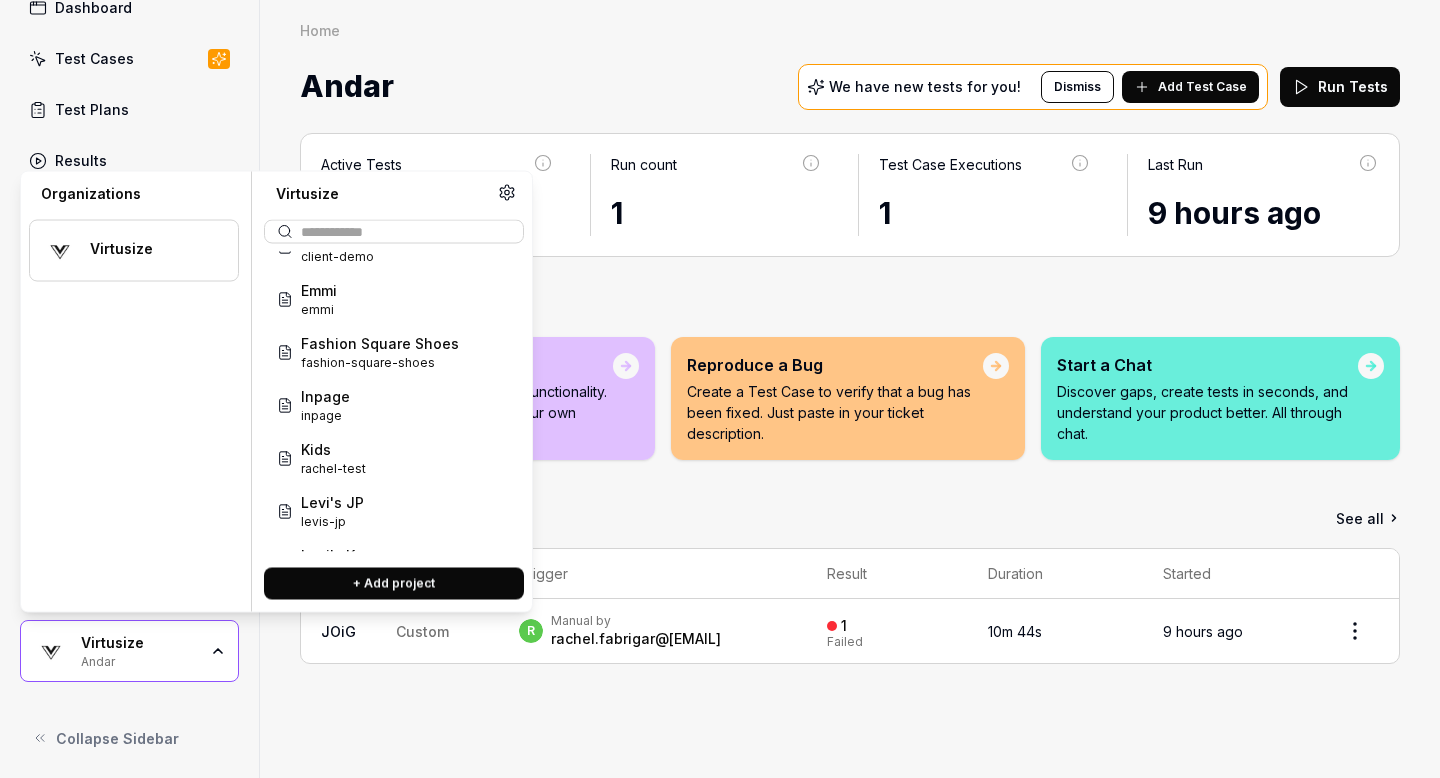 scroll, scrollTop: 722, scrollLeft: 0, axis: vertical 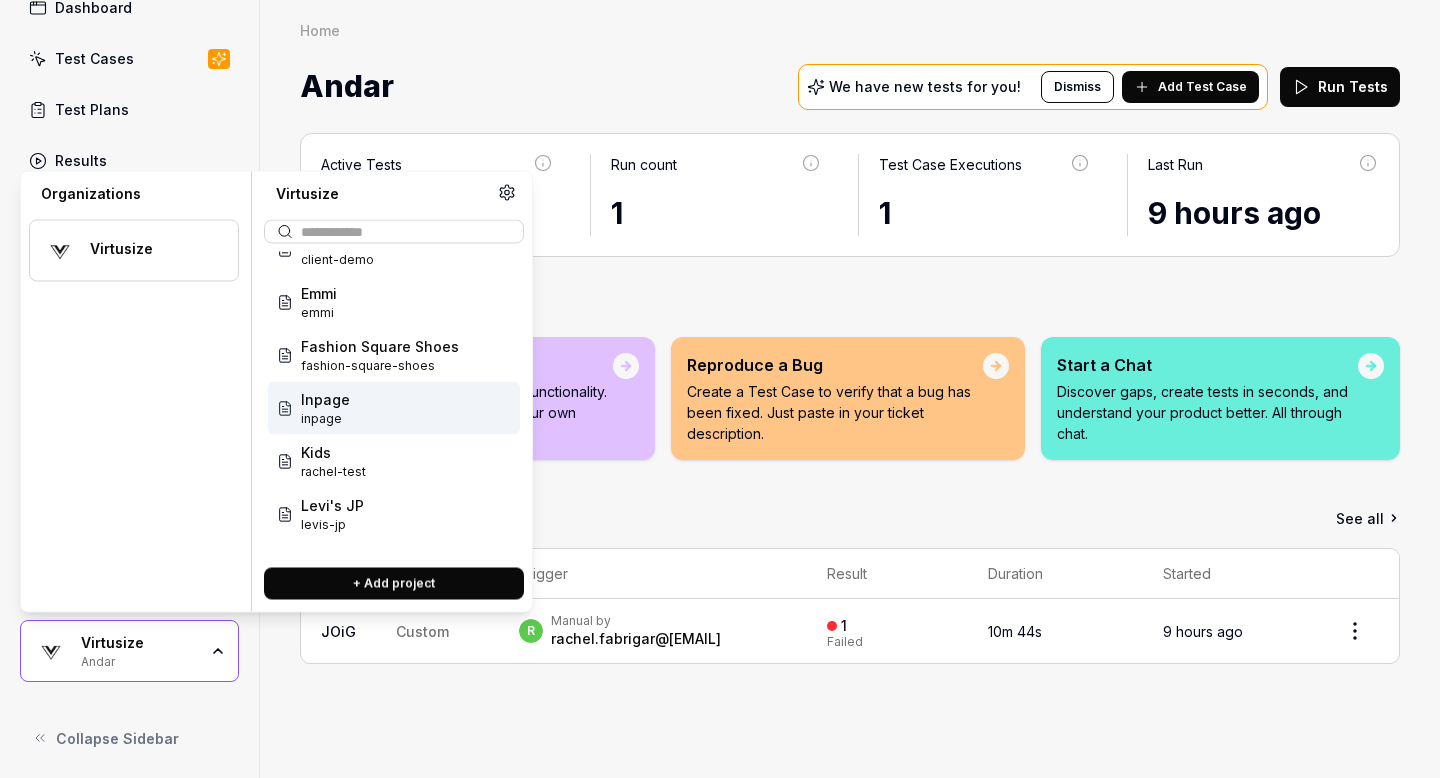 click on "Inpage inpage" at bounding box center [394, 408] 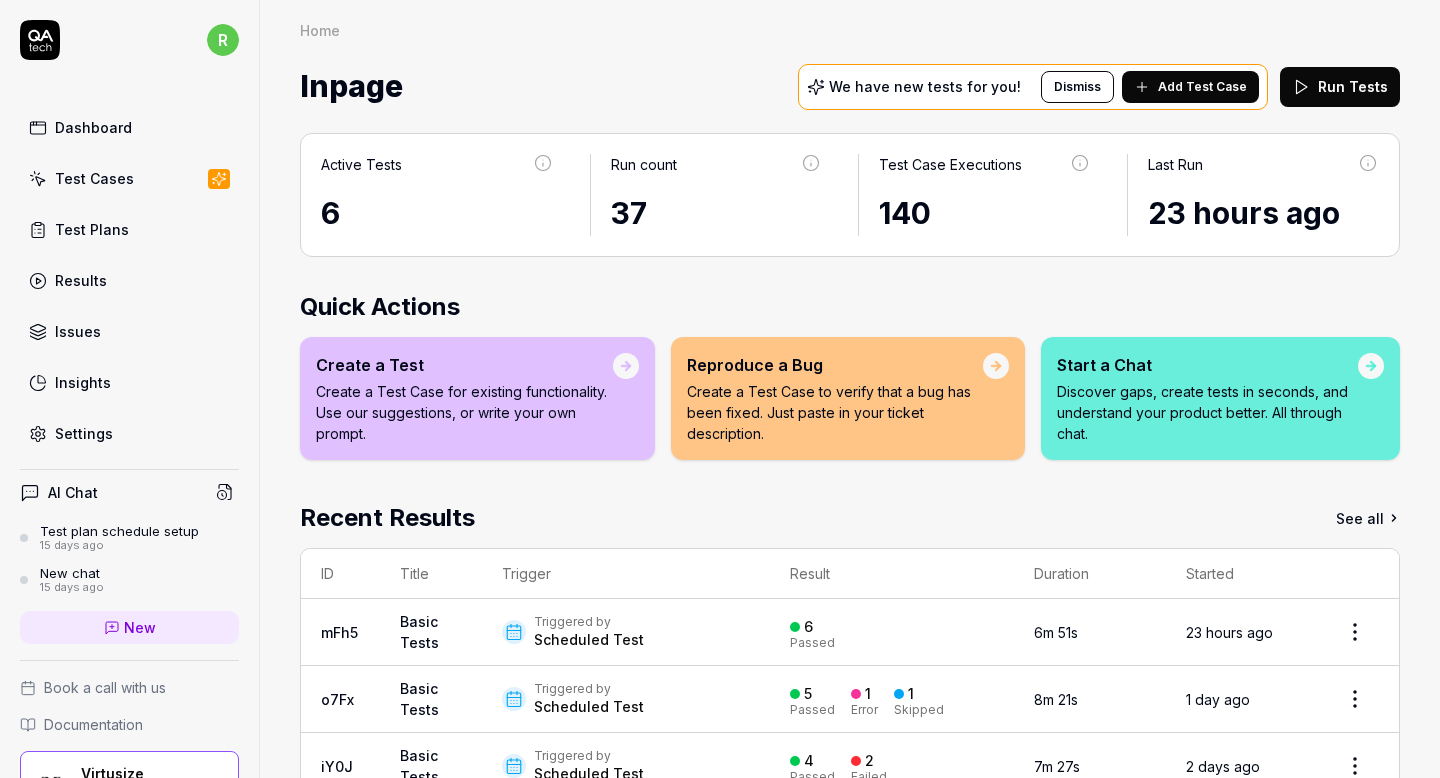 click on "Scheduled Test" at bounding box center (589, 640) 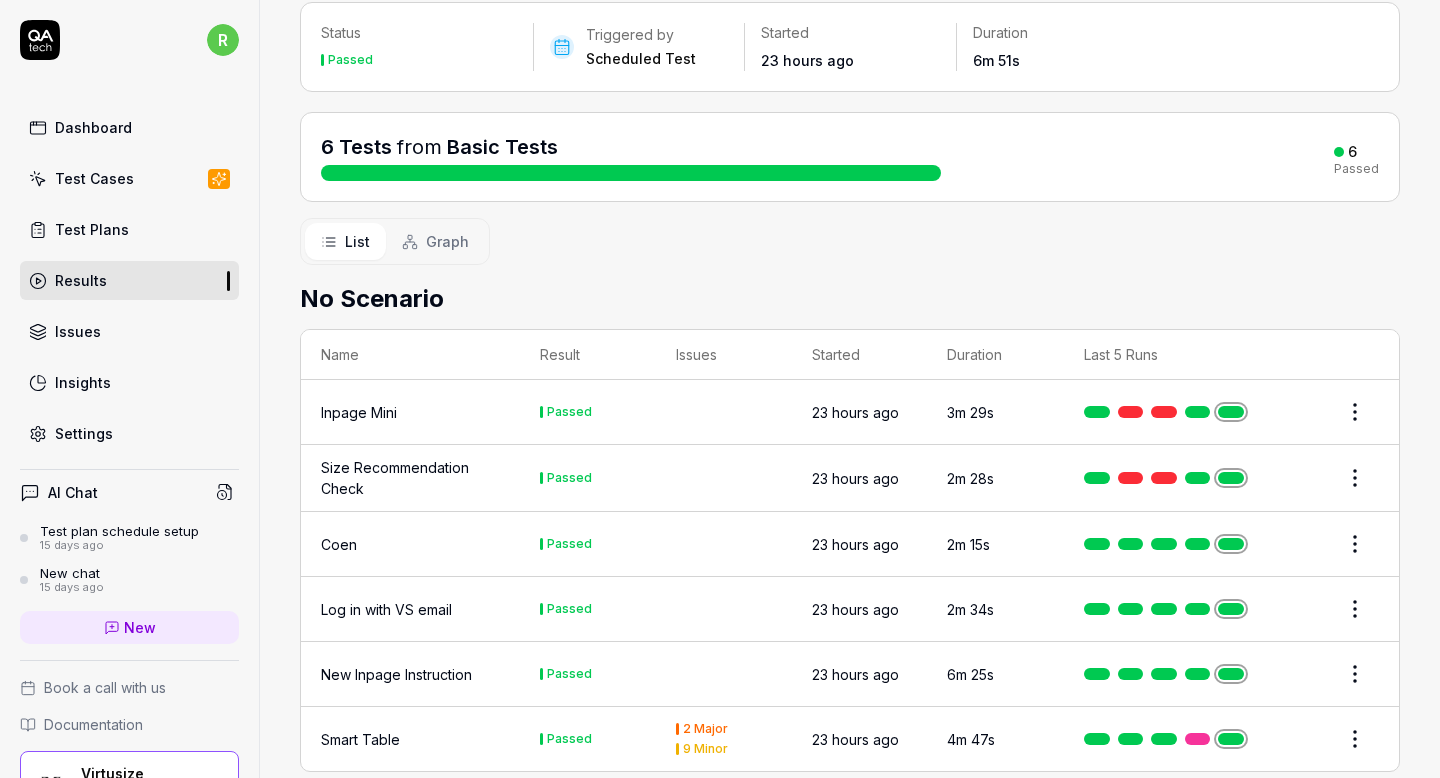 scroll, scrollTop: 151, scrollLeft: 0, axis: vertical 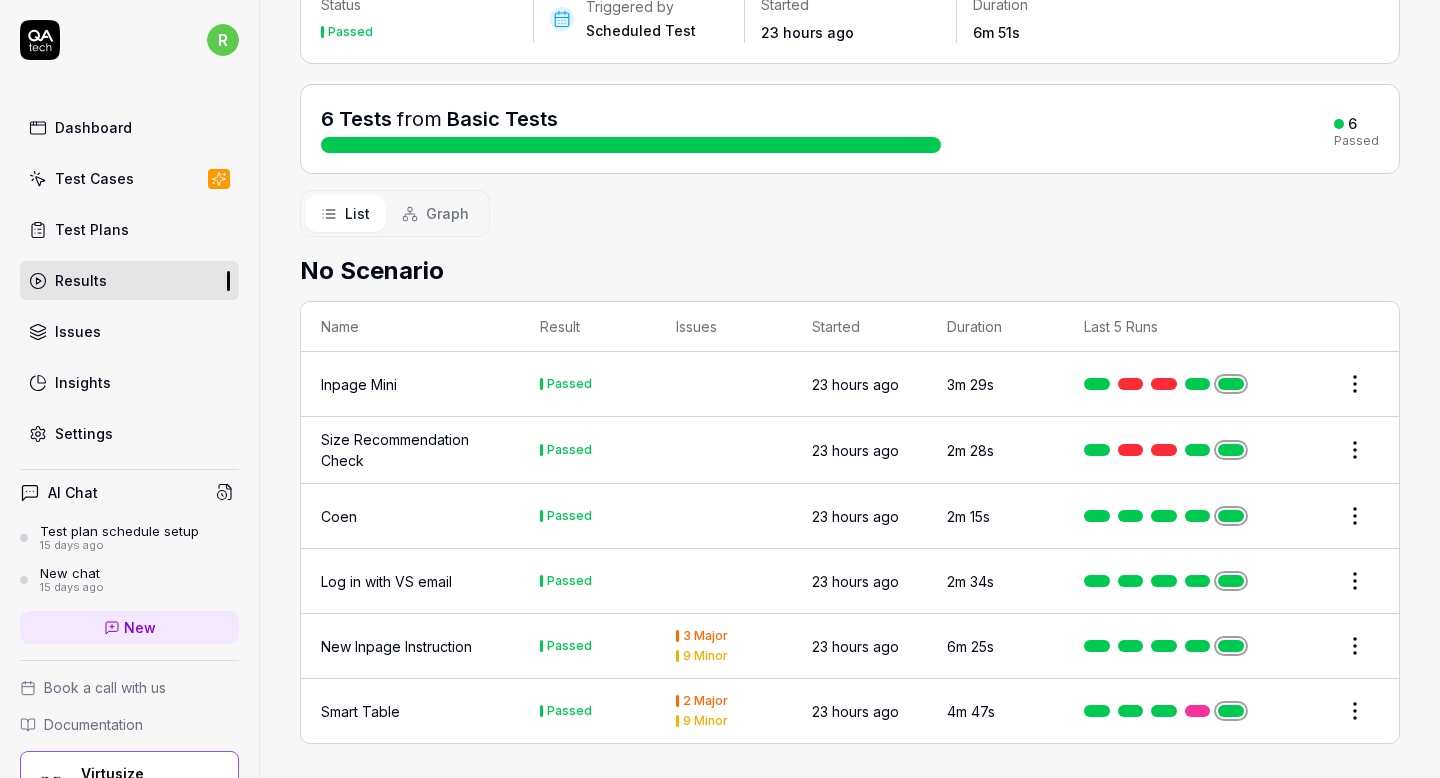 click at bounding box center (1164, 384) 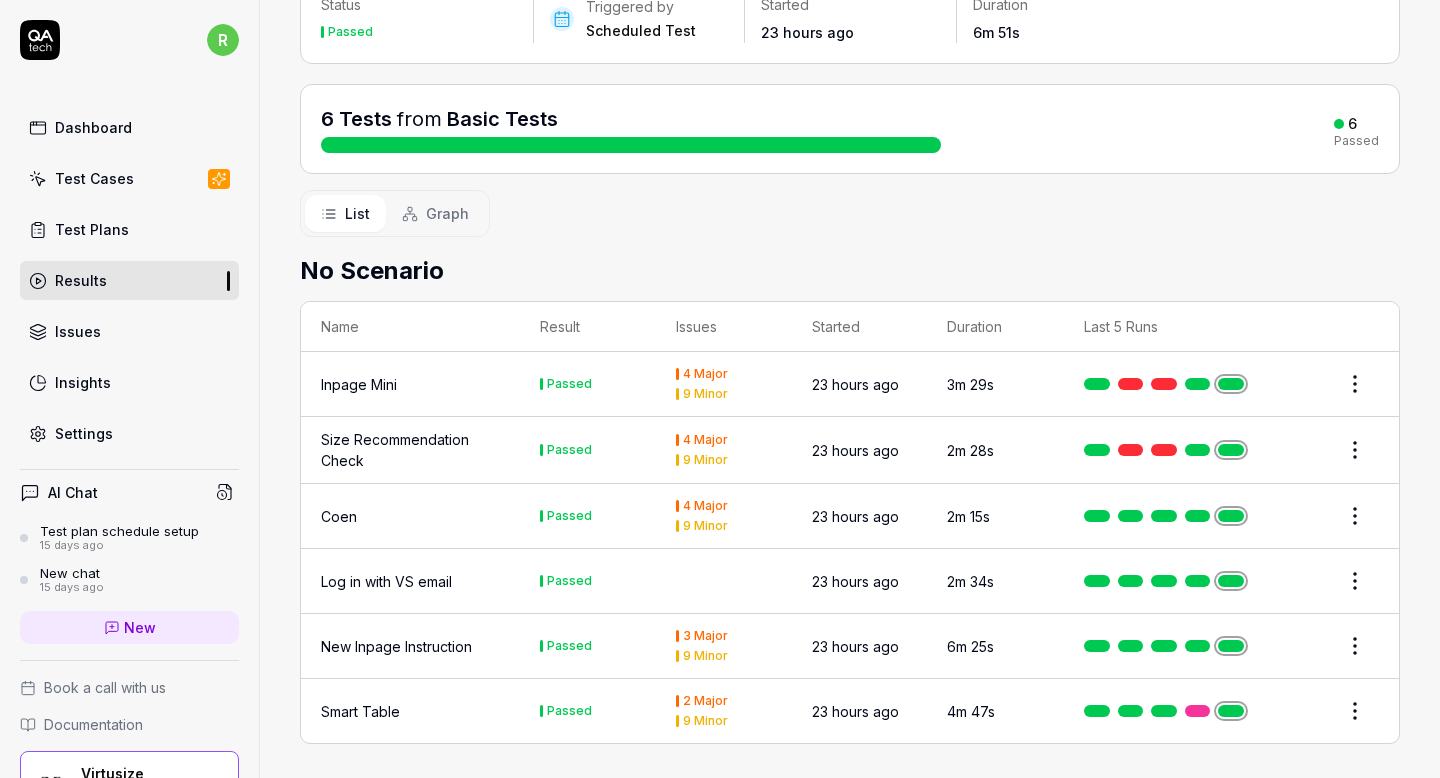 click on "r Dashboard Test Cases Test Plans Results Issues Insights Settings AI Chat Test plan schedule setup 15 days ago New chat 15 days ago New Book a call with us Documentation Virtusize Inpage Collapse Sidebar Home / Results / Run: mFh5 Home / Results / Run: mFh5 Run: mFh5 Rerun all Status Passed Triggered by Scheduled Test Started 23 hours ago Duration 6m 51s 6 Tests   from   Basic Tests   6 Passed List Graph No Scenario Name Result Issues Started Duration Last 5 Runs Inpage Mini Passed 4   Major 9   Minor 23 hours ago 3m 29s Size Recommendation Check Passed 4   Major 9   Minor 23 hours ago 2m 28s Coen Passed 4   Major 9   Minor 23 hours ago 2m 15s Log in with VS email Passed 23 hours ago 2m 34s New Inpage Instruction Passed 3   Major 9   Minor 23 hours ago 6m 25s Smart Table Passed 2   Major 9   Minor 23 hours ago 4m 47s *" at bounding box center (720, 389) 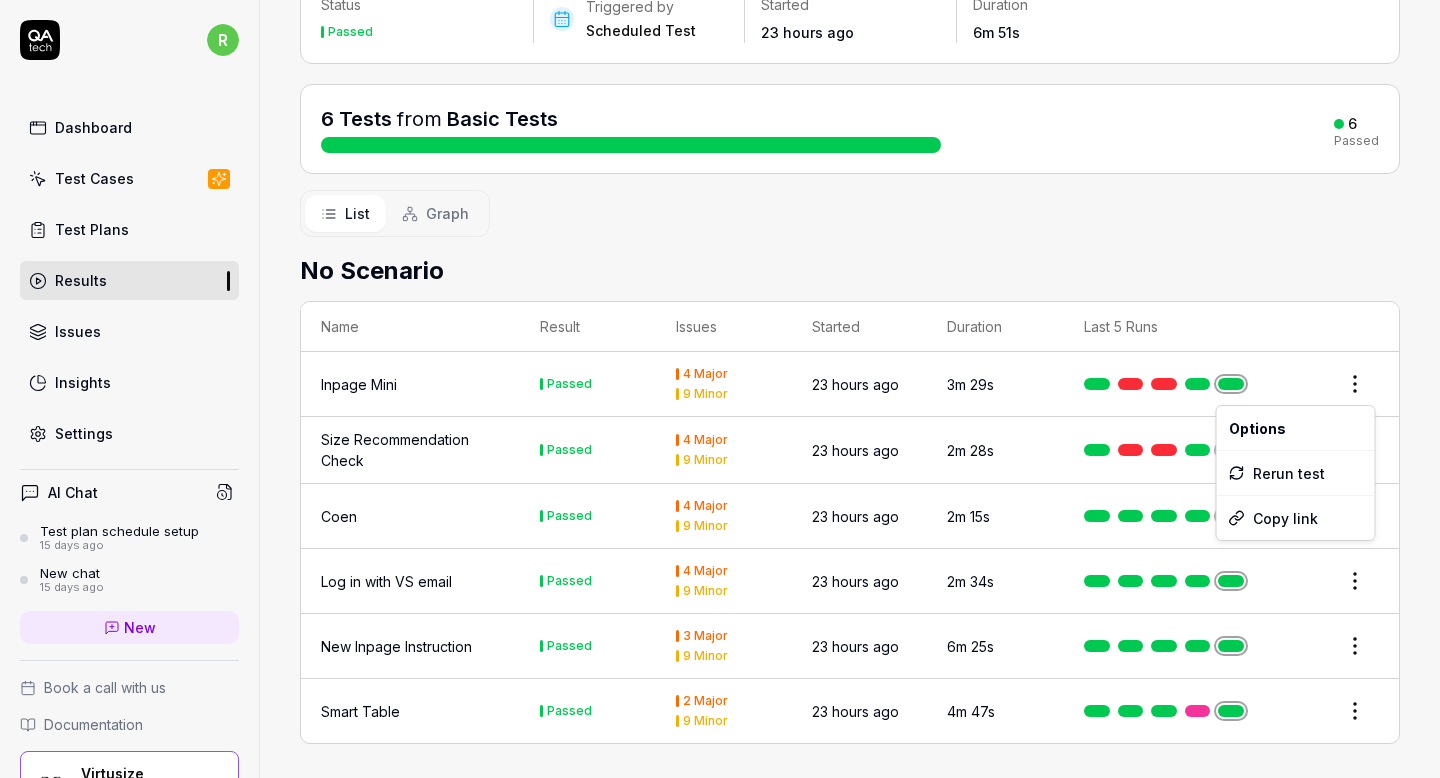 click on "r Dashboard Test Cases Test Plans Results Issues Insights Settings AI Chat Test plan schedule setup 15 days ago New chat 15 days ago New Book a call with us Documentation Virtusize Inpage Collapse Sidebar Home / Results / Run: mFh5 Home / Results / Run: mFh5 Run: mFh5 Rerun all Status Passed Triggered by Scheduled Test Started 23 hours ago Duration 6m 51s 6 Tests   from   Basic Tests   6 Passed List Graph No Scenario Name Result Issues Started Duration Last 5 Runs Inpage Mini Passed 4   Major 9   Minor 23 hours ago 3m 29s Size Recommendation Check Passed 4   Major 9   Minor 23 hours ago 2m 28s Coen Passed 4   Major 9   Minor 23 hours ago 2m 15s Log in with VS email Passed 4   Major 9   Minor 23 hours ago 2m 34s New Inpage Instruction Passed 3   Major 9   Minor 23 hours ago 6m 25s Smart Table Passed 2   Major 9   Minor 23 hours ago 4m 47s *
Options   Rerun test  Copy link" at bounding box center (720, 389) 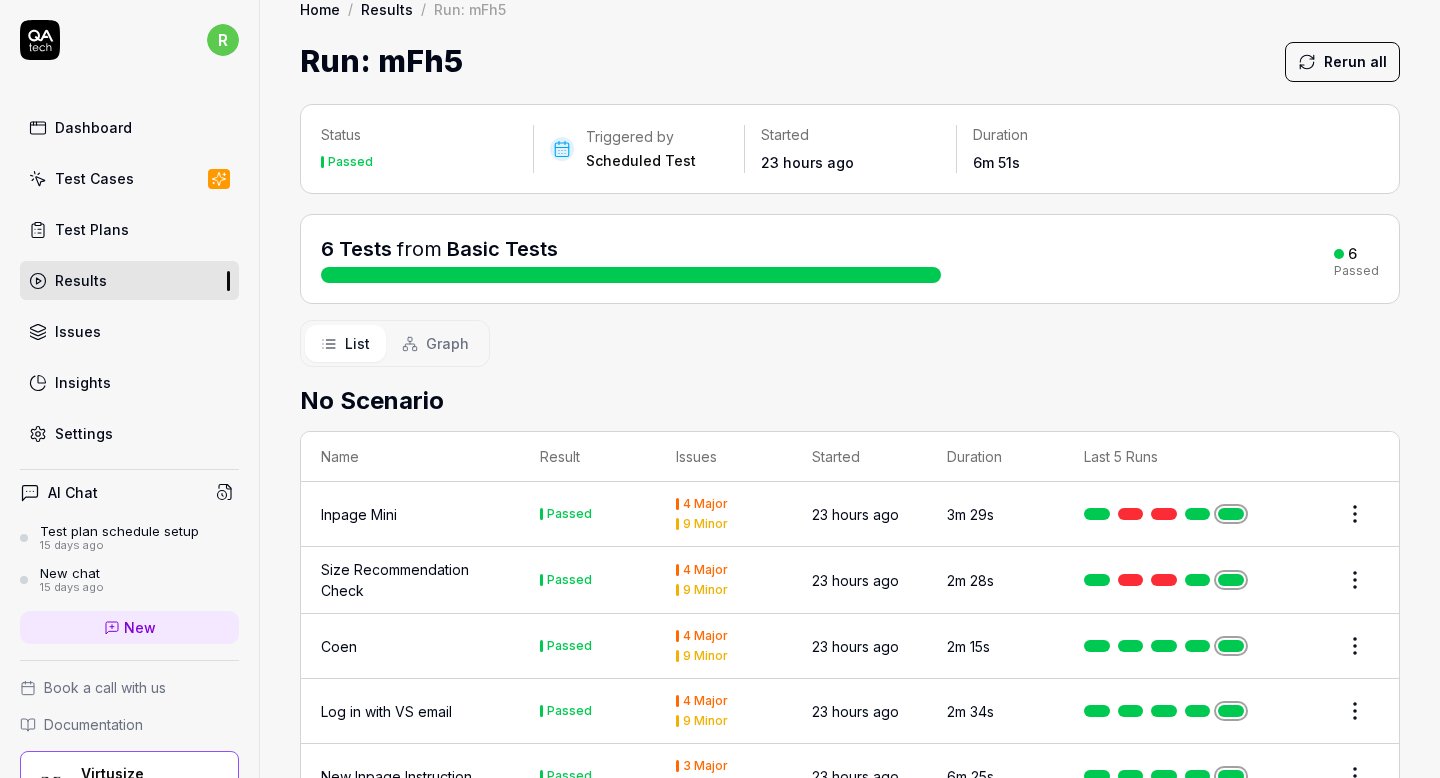 scroll, scrollTop: 0, scrollLeft: 0, axis: both 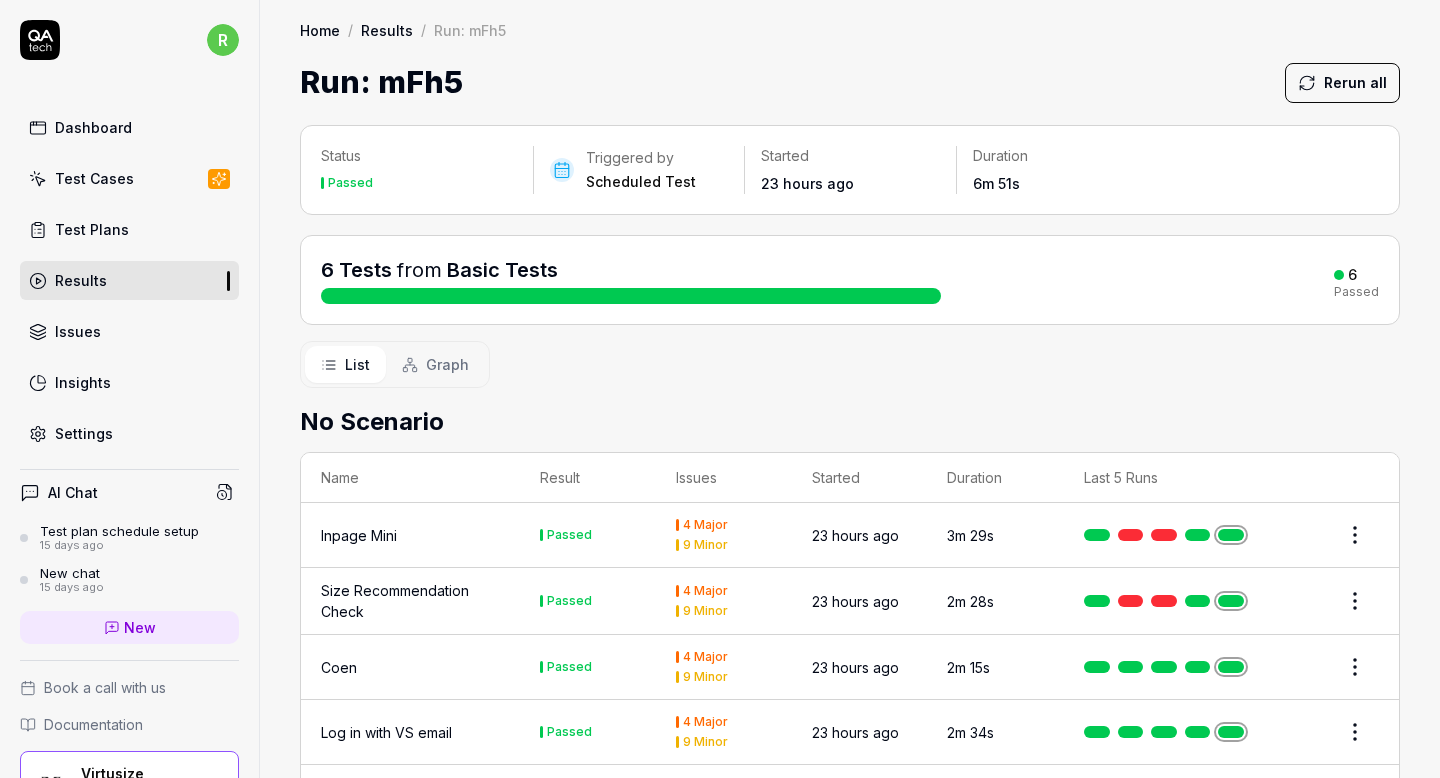 click on "Started 23 hours ago" at bounding box center (850, 170) 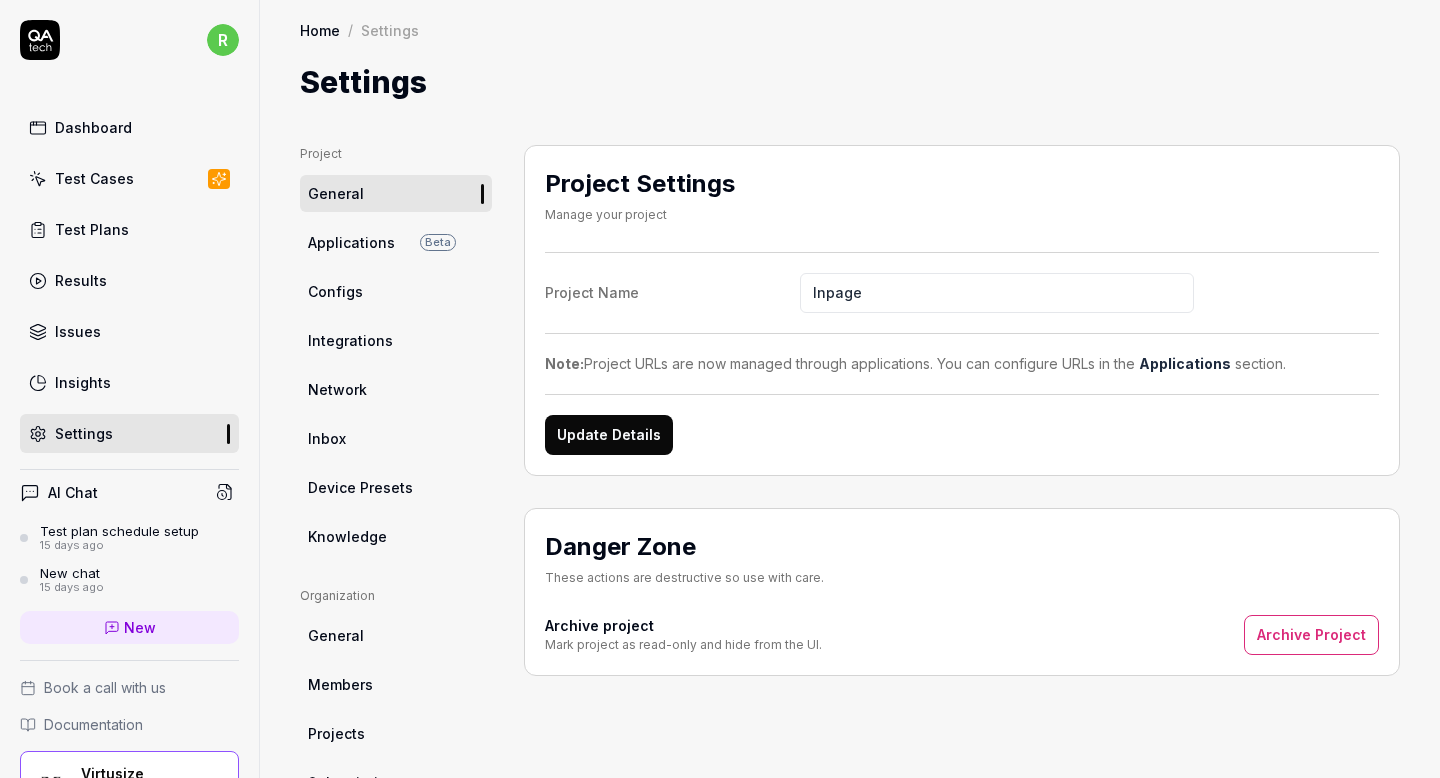 scroll, scrollTop: 4, scrollLeft: 0, axis: vertical 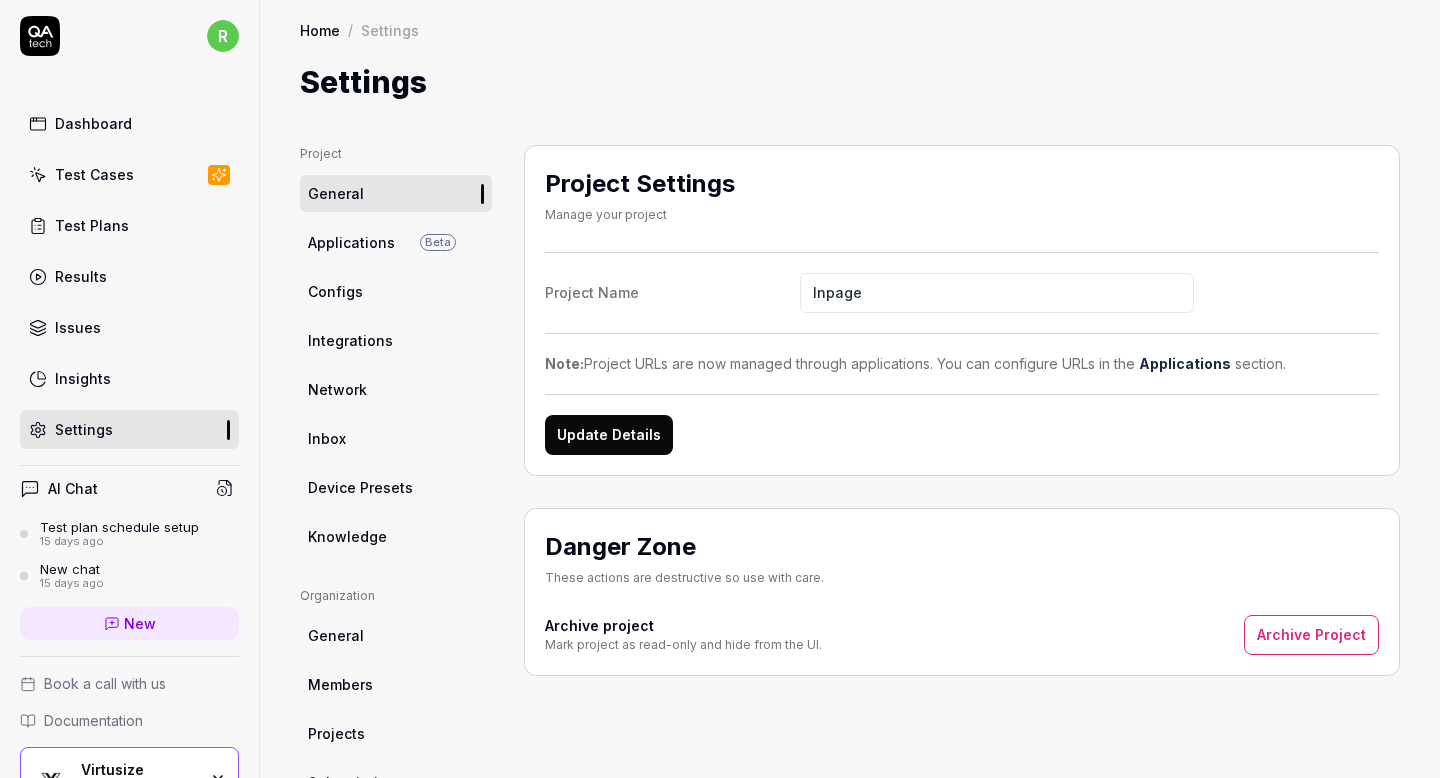 click on "Test Plans" at bounding box center [129, 225] 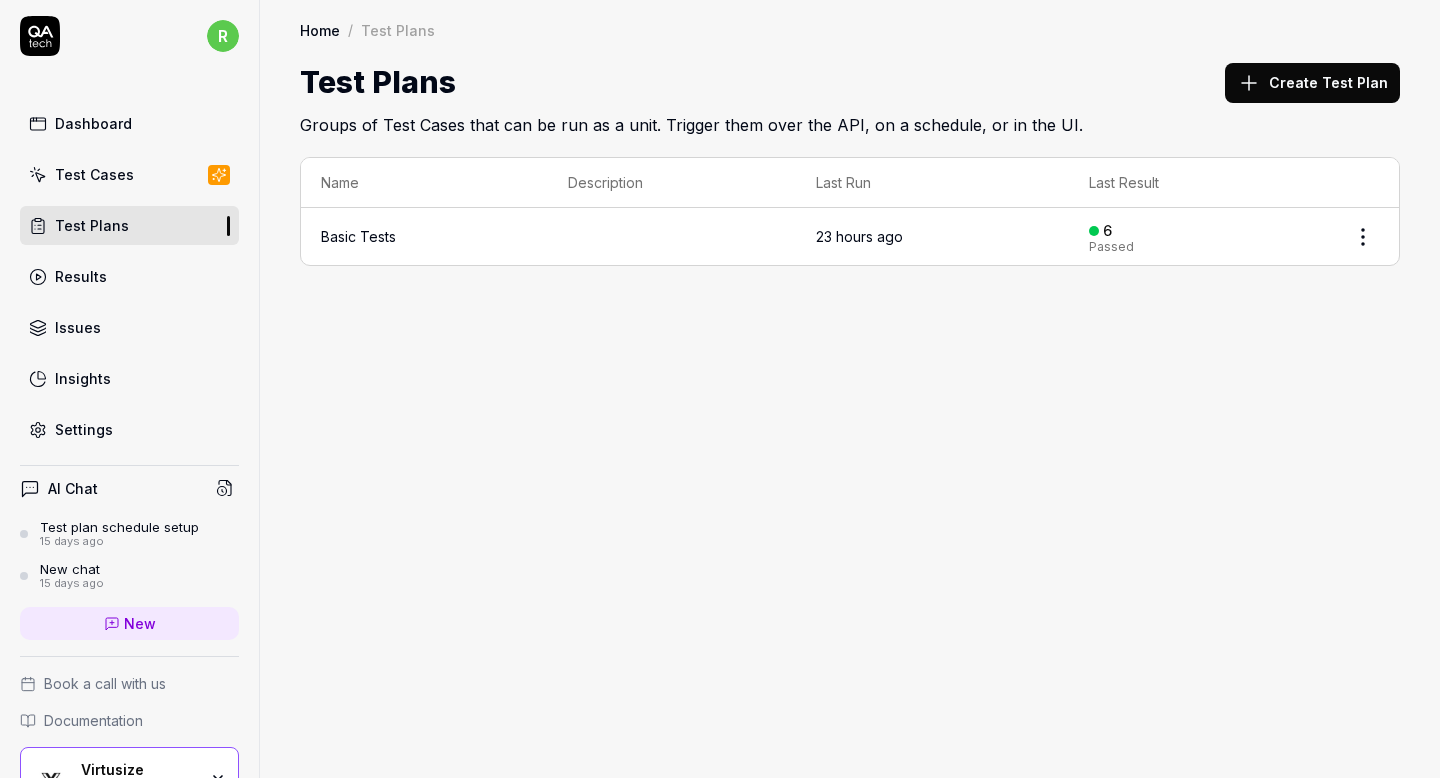 click on "r Dashboard Test Cases Test Plans Results Issues Insights Settings AI Chat Test plan schedule setup 15 days ago New chat 15 days ago New Book a call with us Documentation Virtusize Inpage Collapse Sidebar Home / Test Plans Home / Test Plans Test Plans Create Test Plan Groups of Test Cases that can be run as a unit. Trigger them over the API, on a schedule, or in the UI. Name Description Last Run Last Result Basic Tests 23 hours ago 6 Passed *" at bounding box center [720, 389] 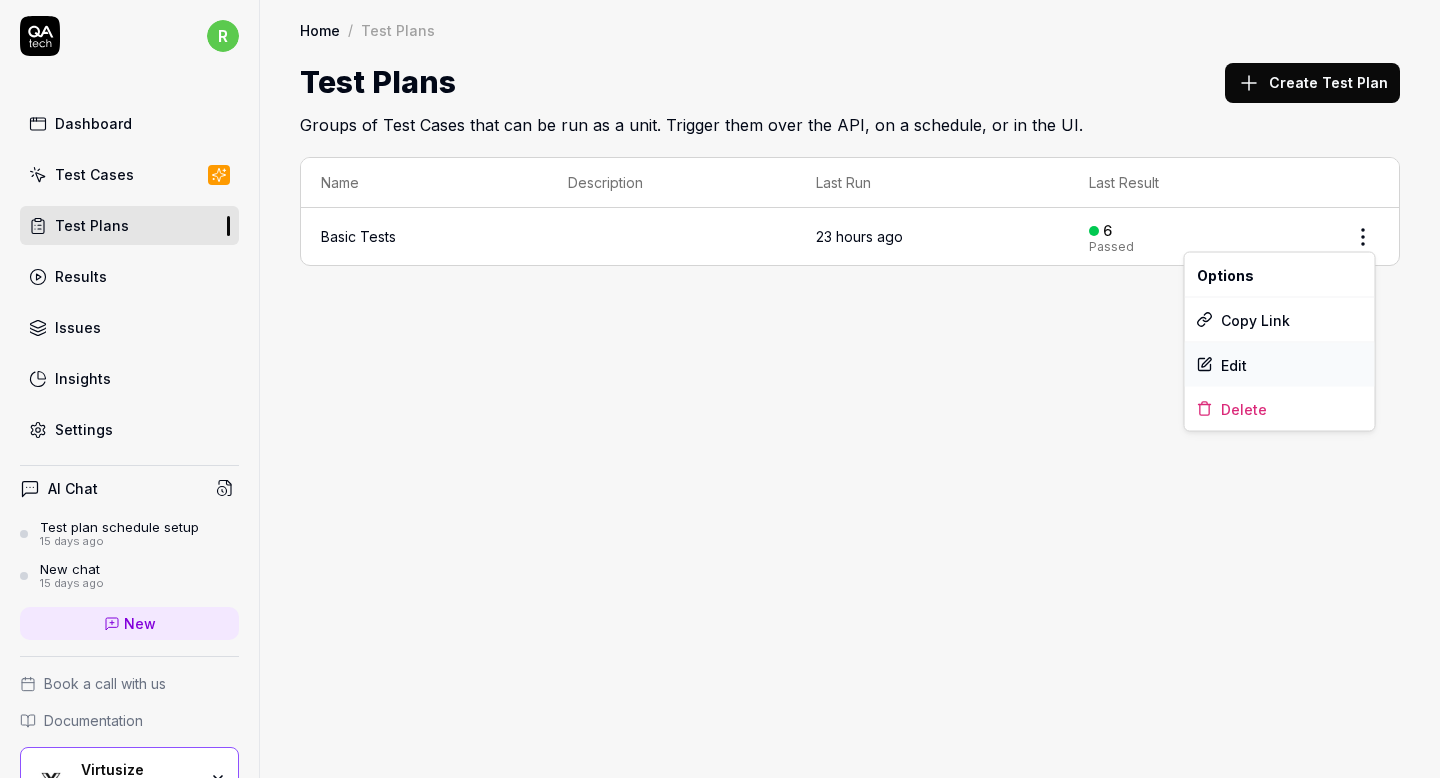 click on "Edit" at bounding box center [1280, 365] 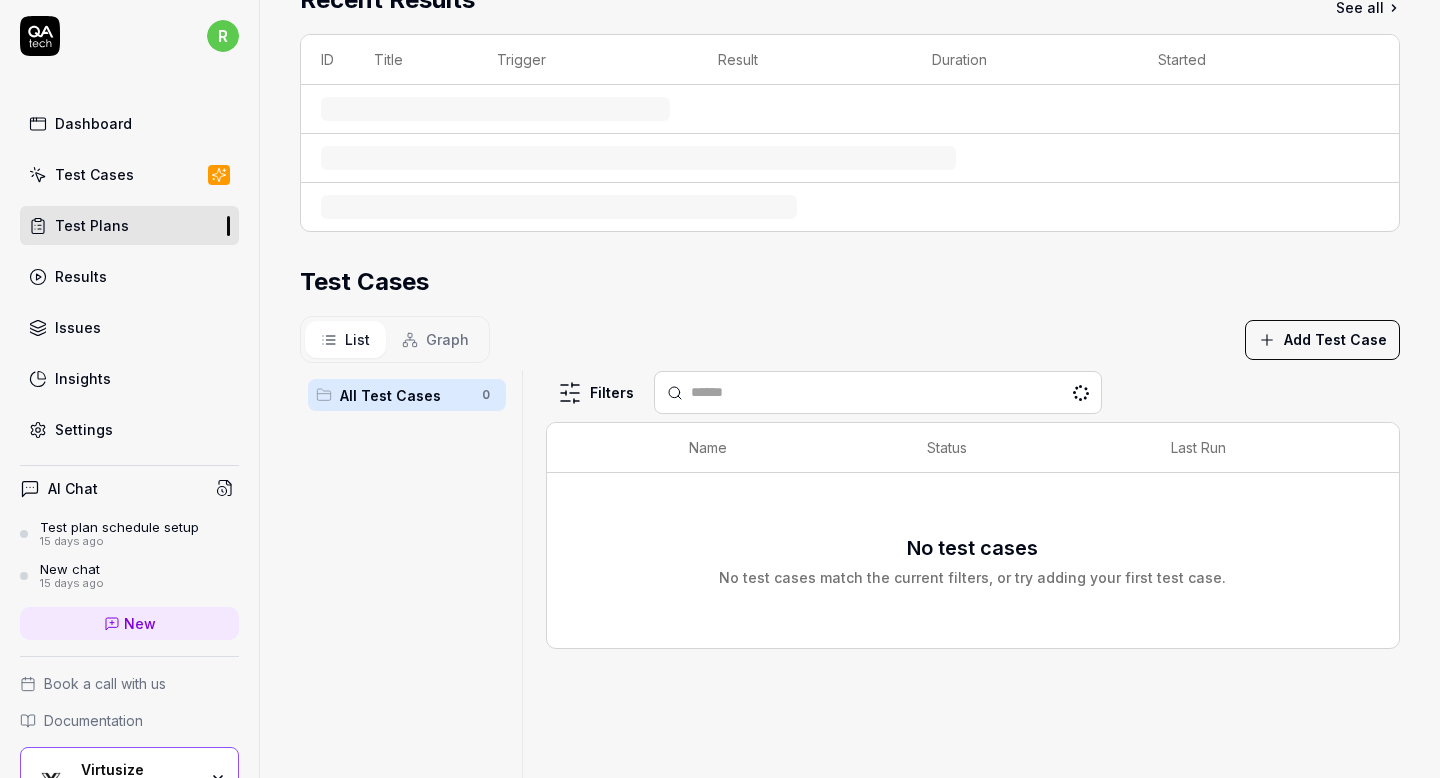 click on "Test Cases" at bounding box center (129, 174) 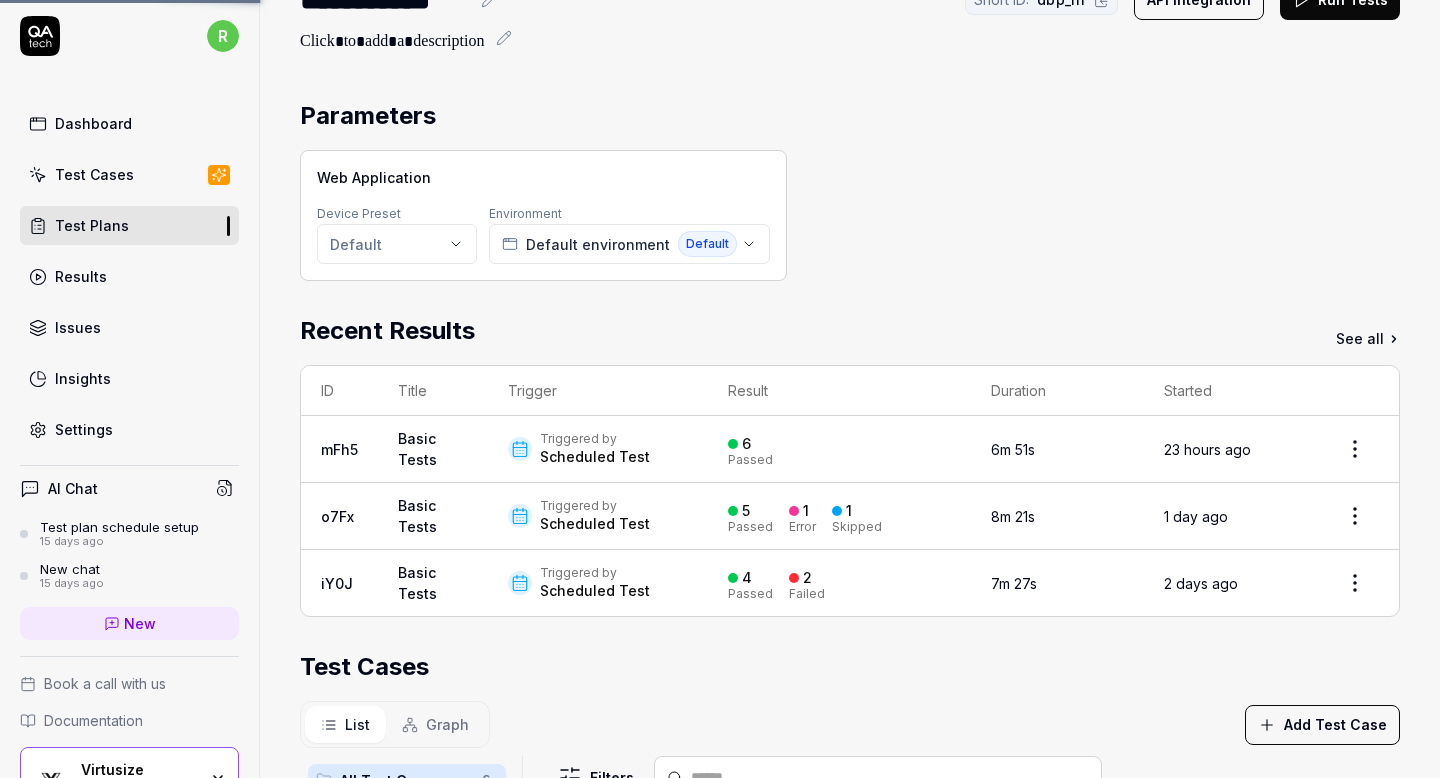 scroll, scrollTop: 0, scrollLeft: 0, axis: both 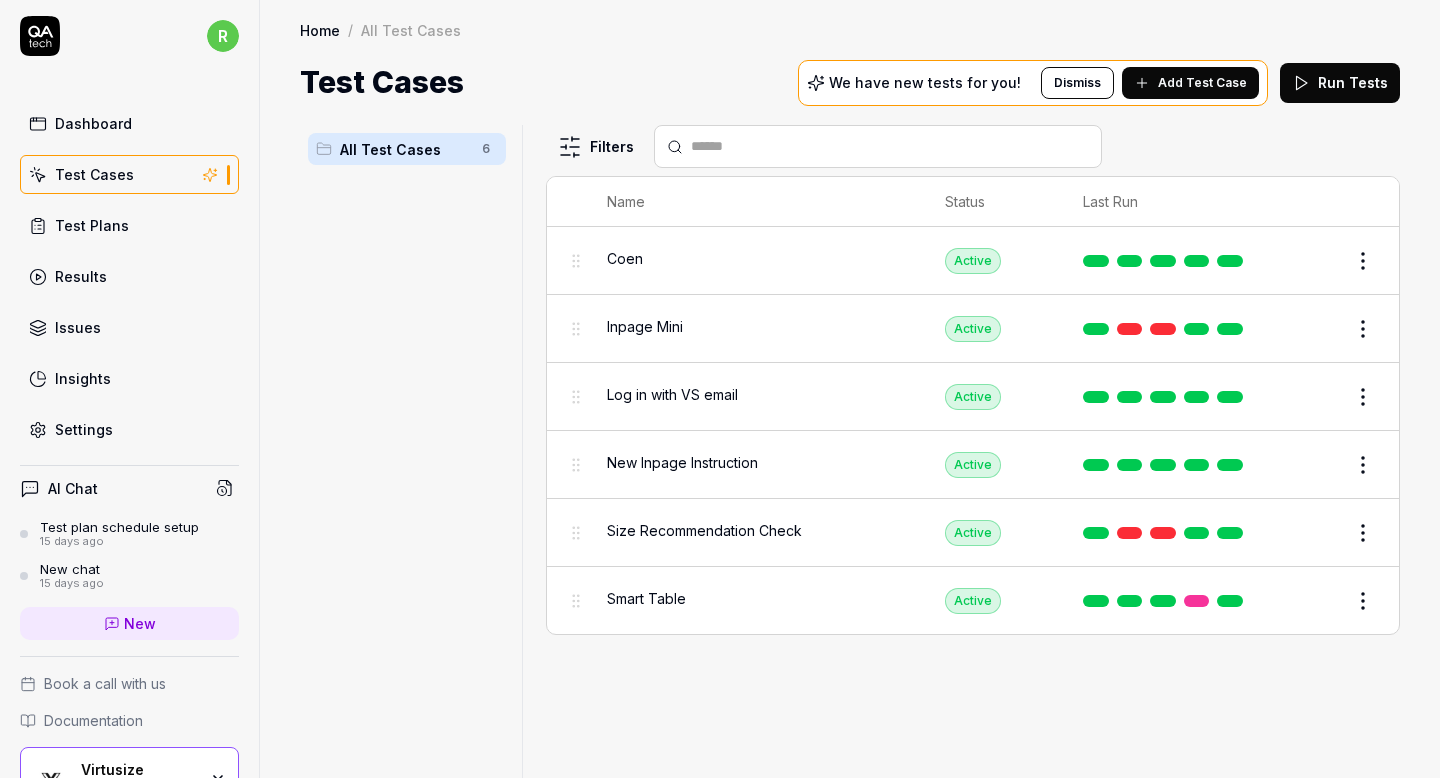 click on "Test Plans" at bounding box center (92, 225) 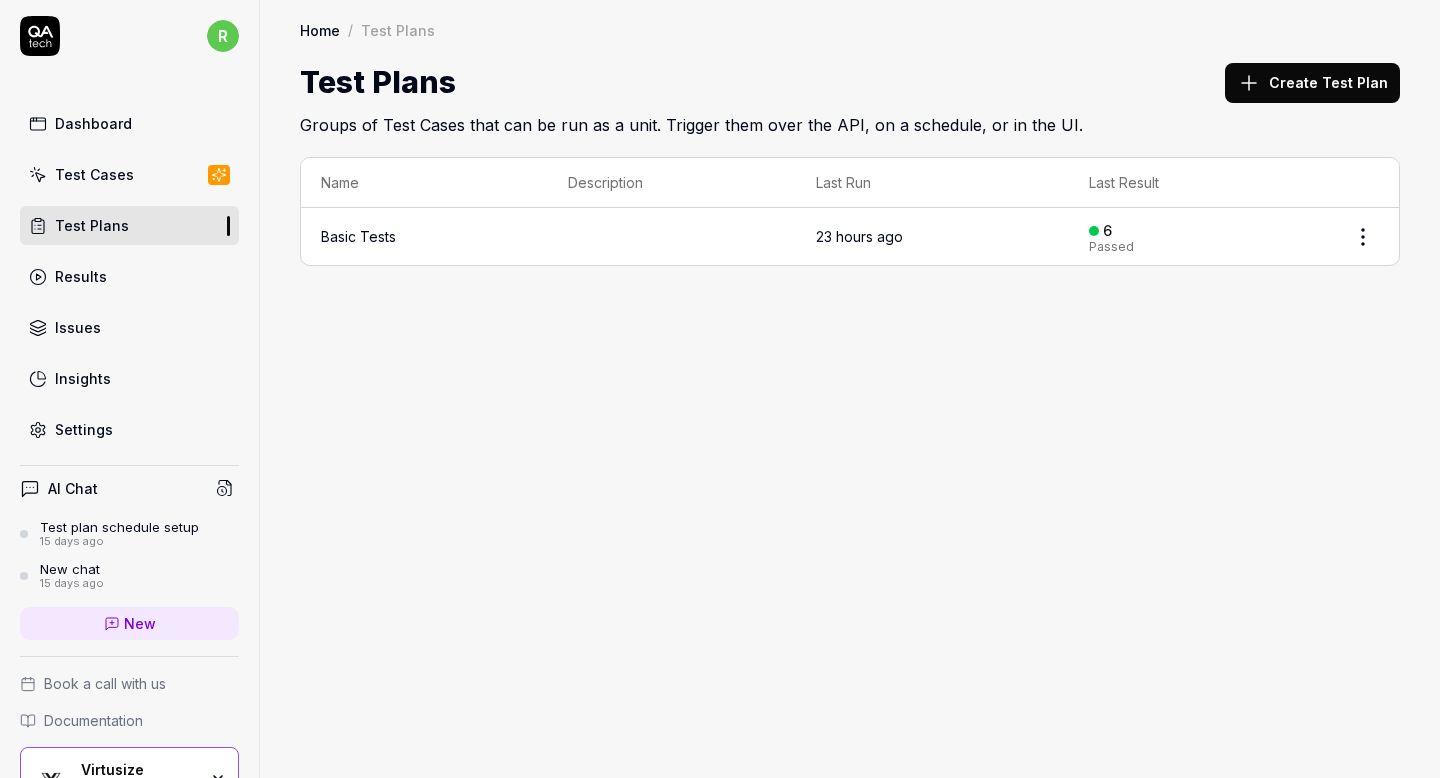 click on "r Dashboard Test Cases Test Plans Results Issues Insights Settings AI Chat Test plan schedule setup 15 days ago New chat 15 days ago New Book a call with us Documentation Virtusize Inpage Collapse Sidebar Home / Test Plans Home / Test Plans Test Plans Create Test Plan Groups of Test Cases that can be run as a unit. Trigger them over the API, on a schedule, or in the UI. Name Description Last Run Last Result Basic Tests 23 hours ago 6 Passed *" at bounding box center [720, 389] 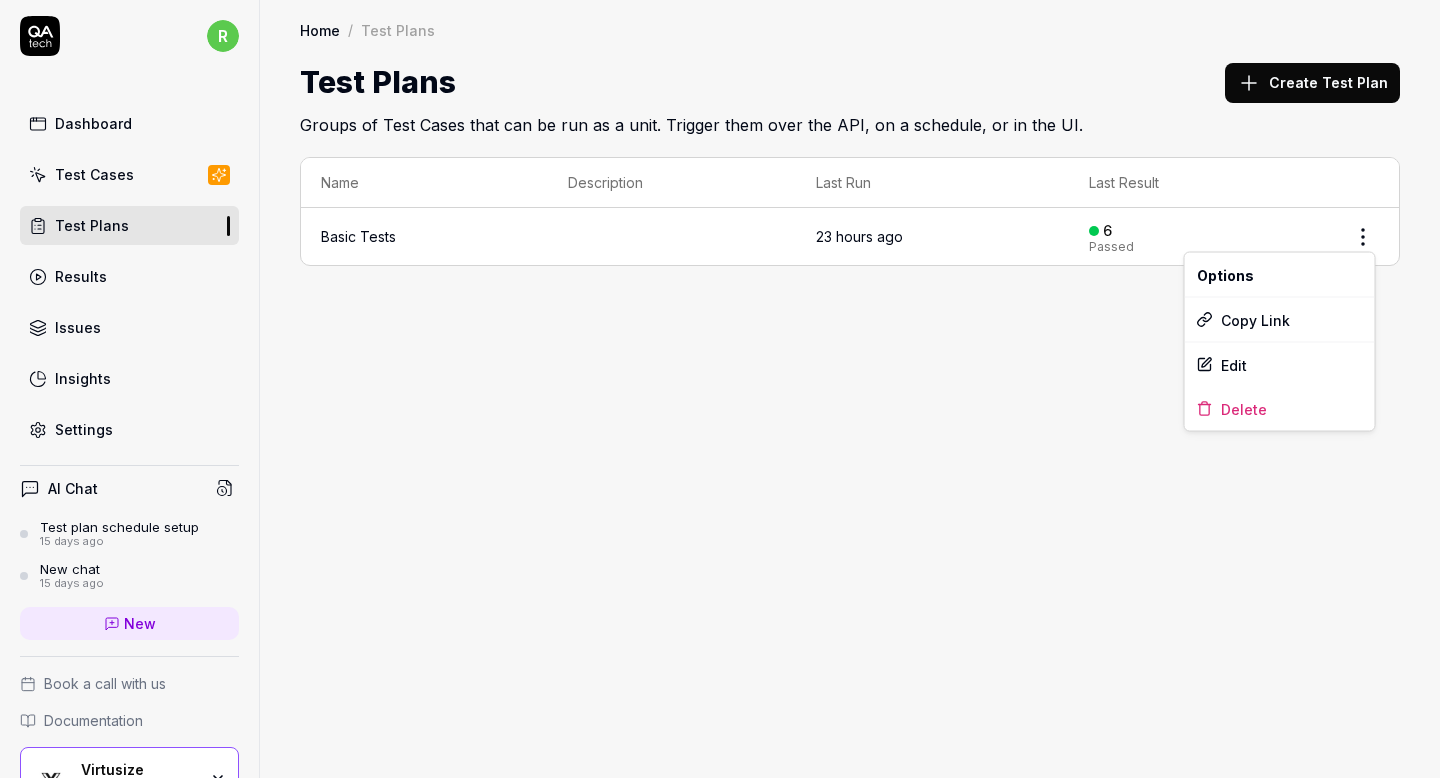click on "r Dashboard Test Cases Test Plans Results Issues Insights Settings AI Chat Test plan schedule setup 15 days ago New chat 15 days ago New Book a call with us Documentation Virtusize Inpage Collapse Sidebar Home / Test Plans Home / Test Plans Test Plans Create Test Plan Groups of Test Cases that can be run as a unit. Trigger them over the API, on a schedule, or in the UI. Name Description Last Run Last Result Basic Tests 23 hours ago 6 Passed *
Options Copy Link Edit Delete" at bounding box center [720, 389] 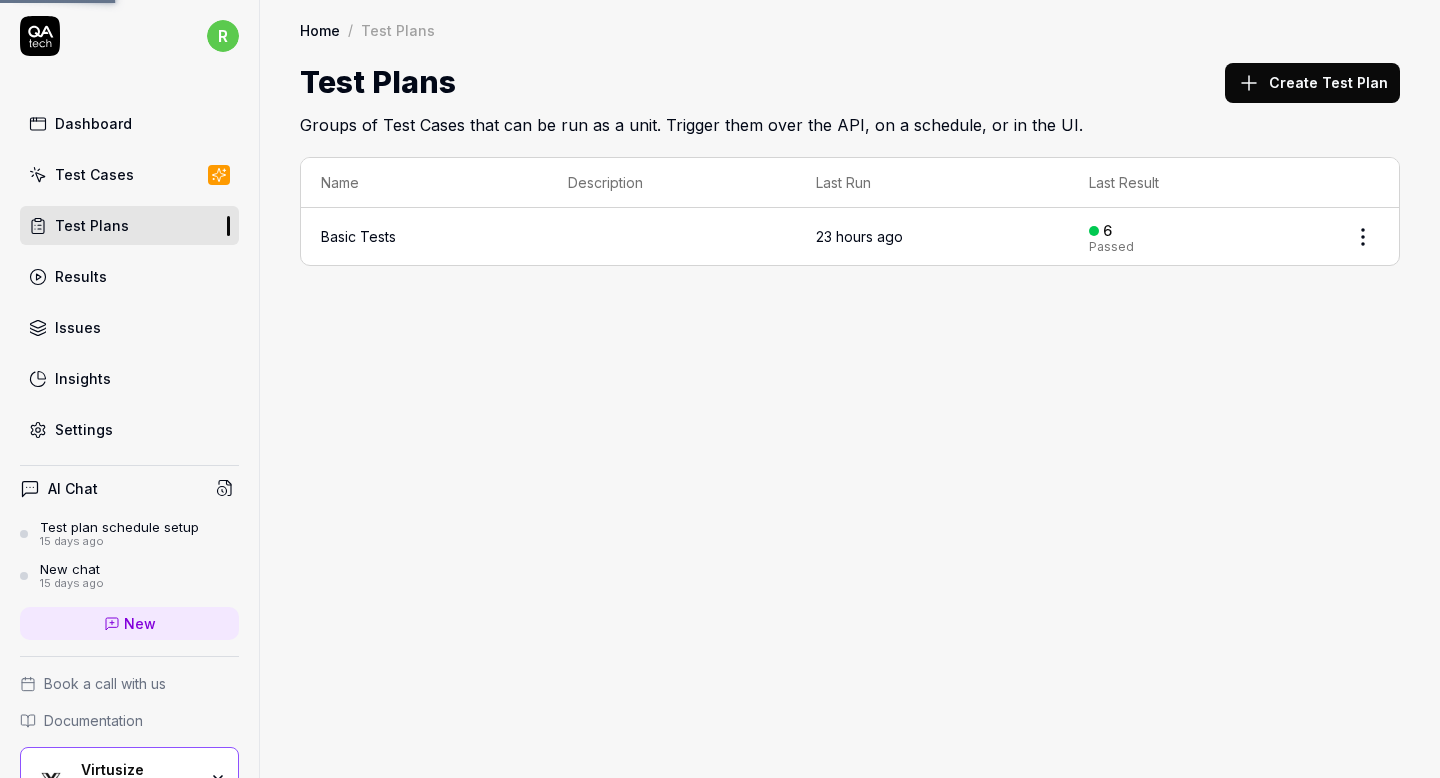 click on "Dashboard" at bounding box center (129, 123) 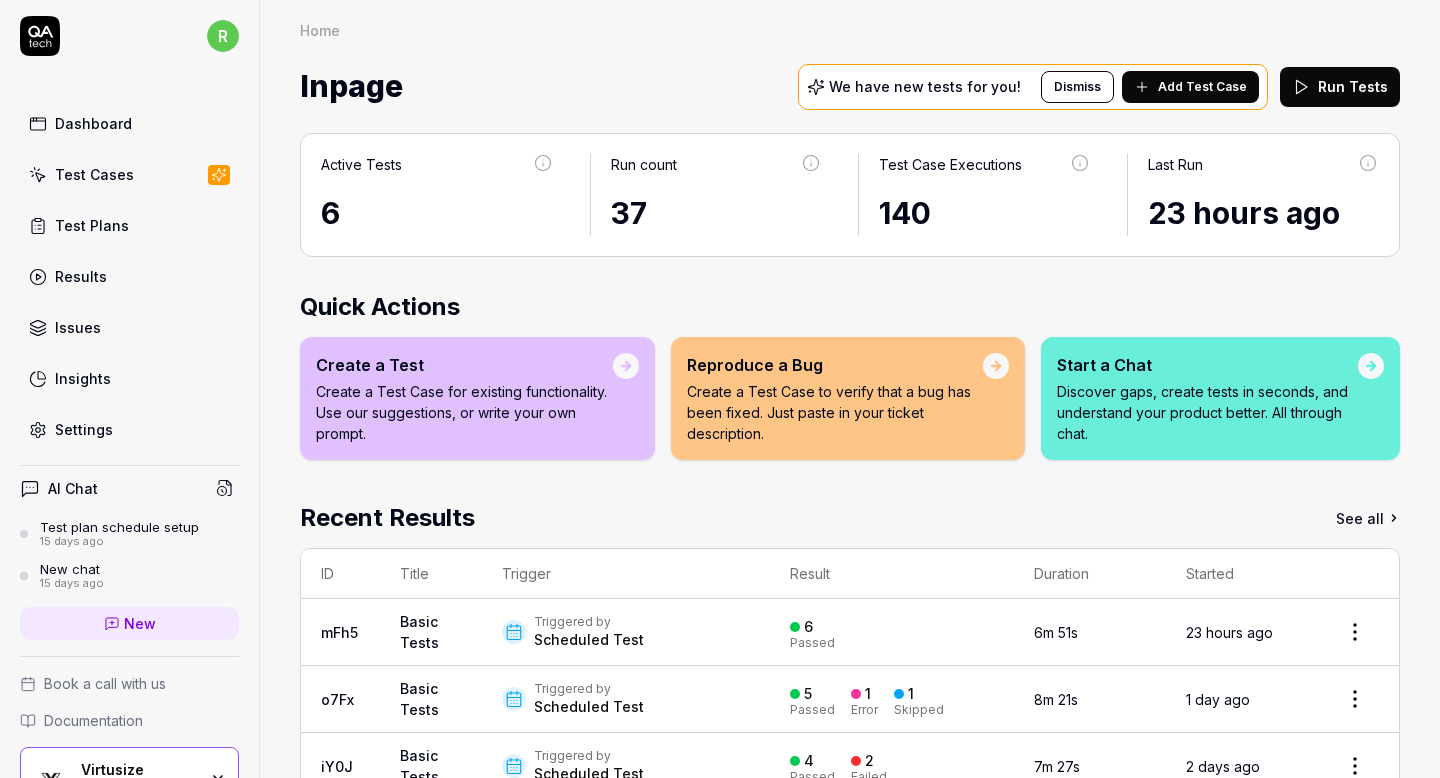 click 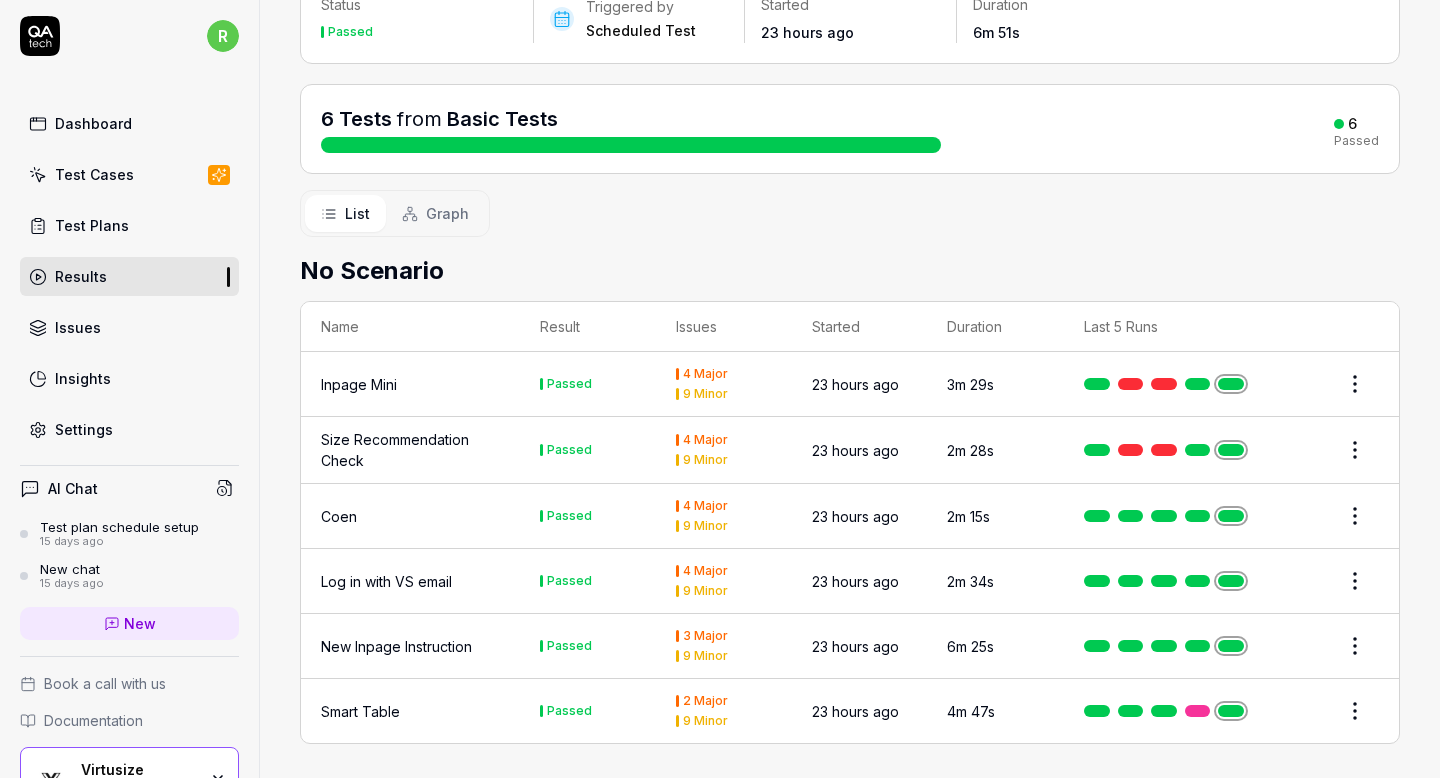 scroll, scrollTop: 0, scrollLeft: 0, axis: both 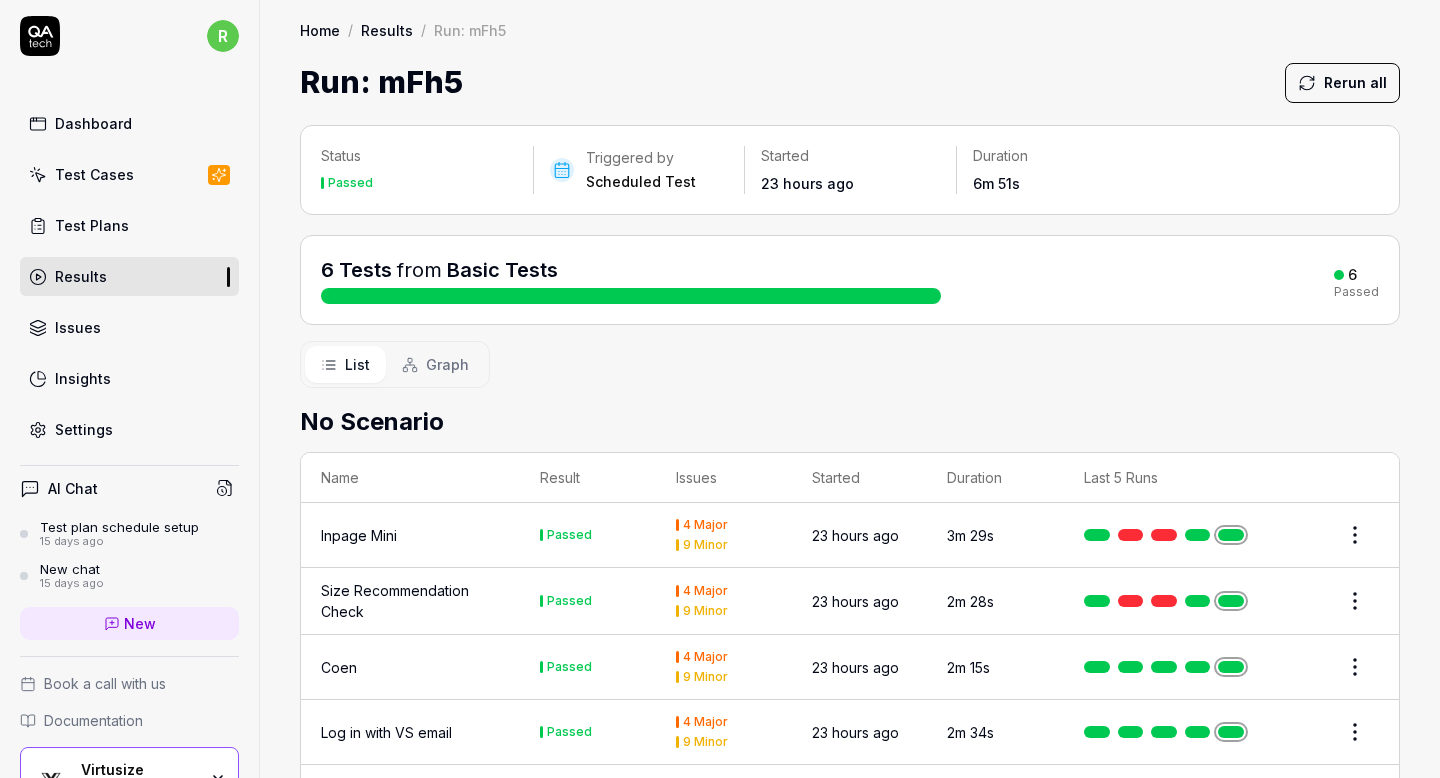 click on "Test Plans" at bounding box center [129, 225] 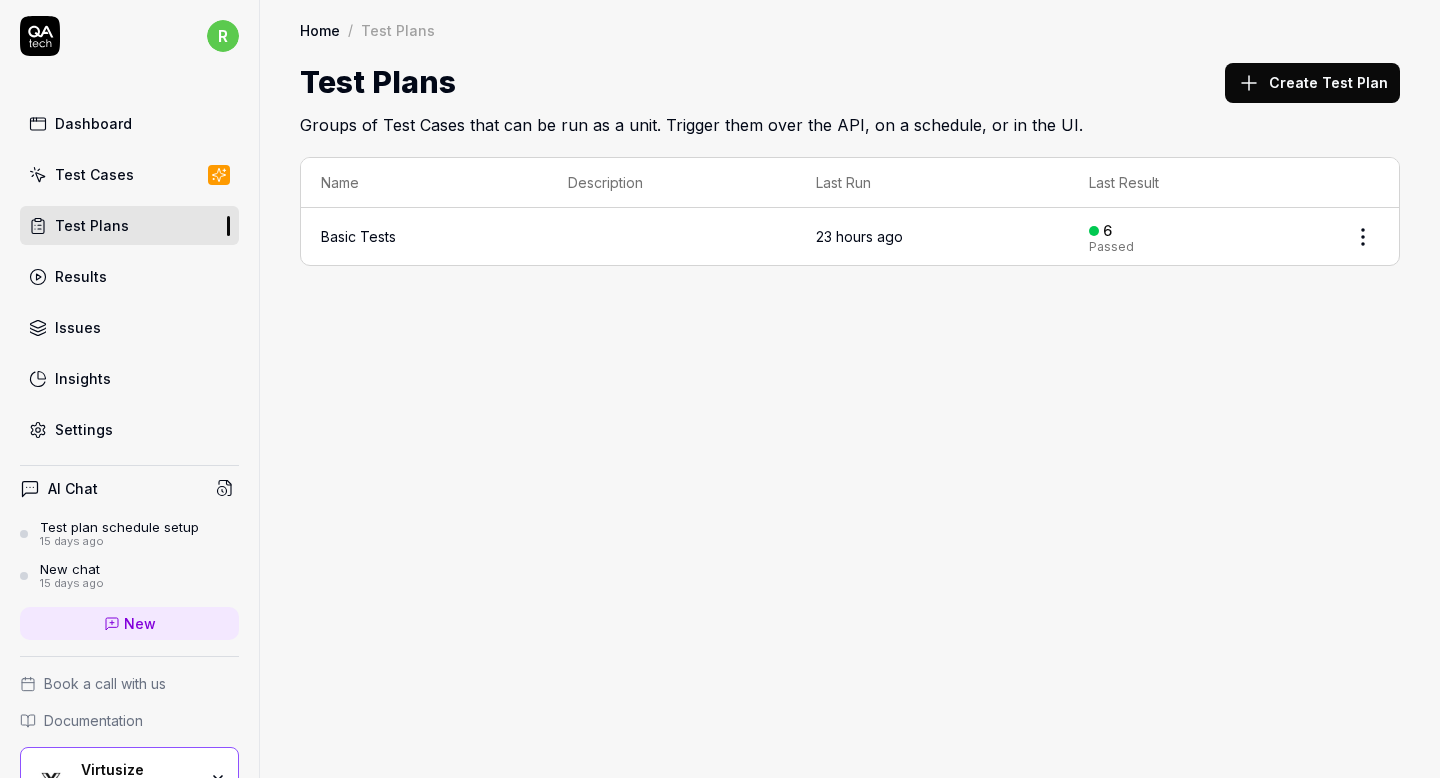 click on "r Dashboard Test Cases Test Plans Results Issues Insights Settings AI Chat Test plan schedule setup 15 days ago New chat 15 days ago New Book a call with us Documentation Virtusize Inpage Collapse Sidebar Home / Test Plans Home / Test Plans Test Plans Create Test Plan Groups of Test Cases that can be run as a unit. Trigger them over the API, on a schedule, or in the UI. Name Description Last Run Last Result Basic Tests 23 hours ago 6 Passed *" at bounding box center (720, 389) 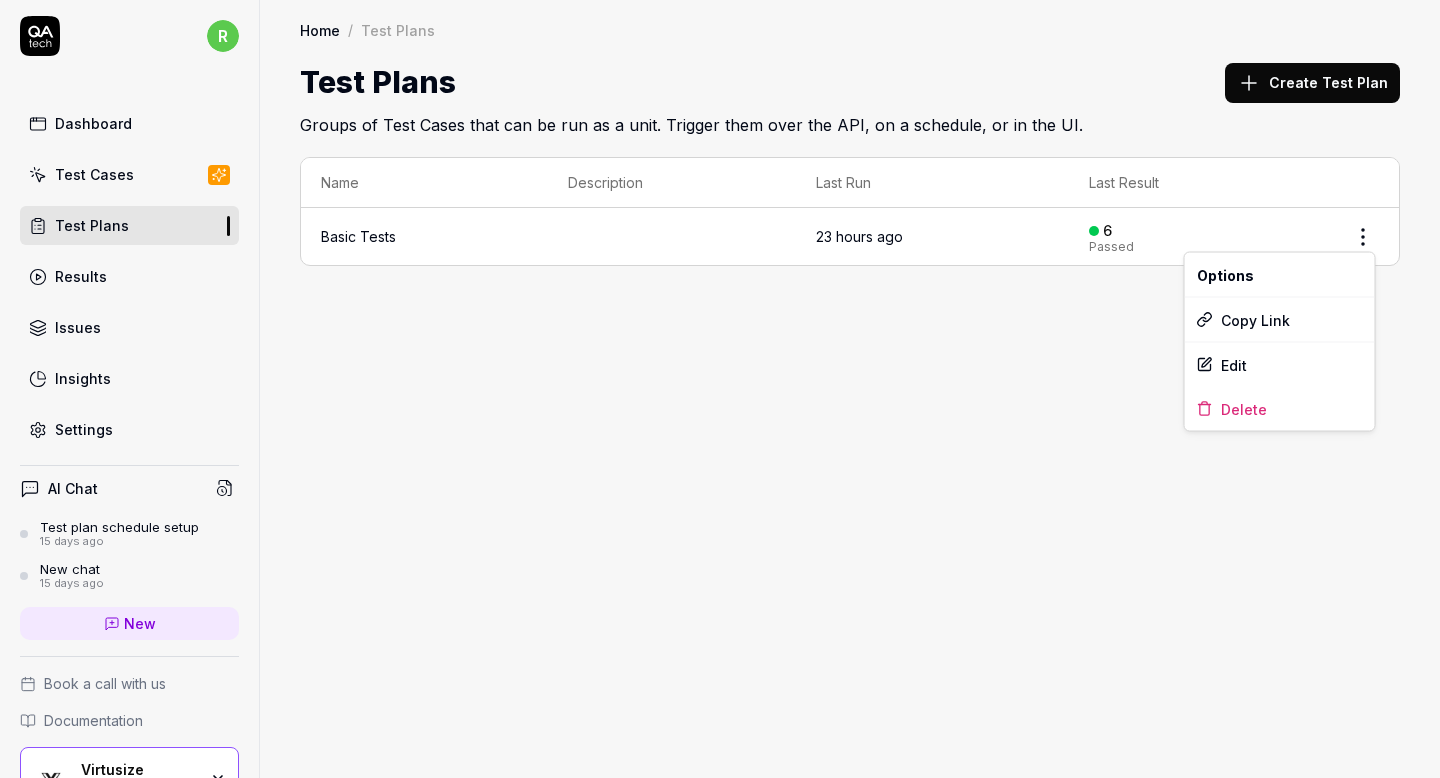 click on "r Dashboard Test Cases Test Plans Results Issues Insights Settings AI Chat Test plan schedule setup 15 days ago New chat 15 days ago New Book a call with us Documentation Virtusize Inpage Collapse Sidebar Home / Test Plans Home / Test Plans Test Plans Create Test Plan Groups of Test Cases that can be run as a unit. Trigger them over the API, on a schedule, or in the UI. Name Description Last Run Last Result Basic Tests 23 hours ago 6 Passed *
Options Copy Link Edit Delete" at bounding box center (720, 389) 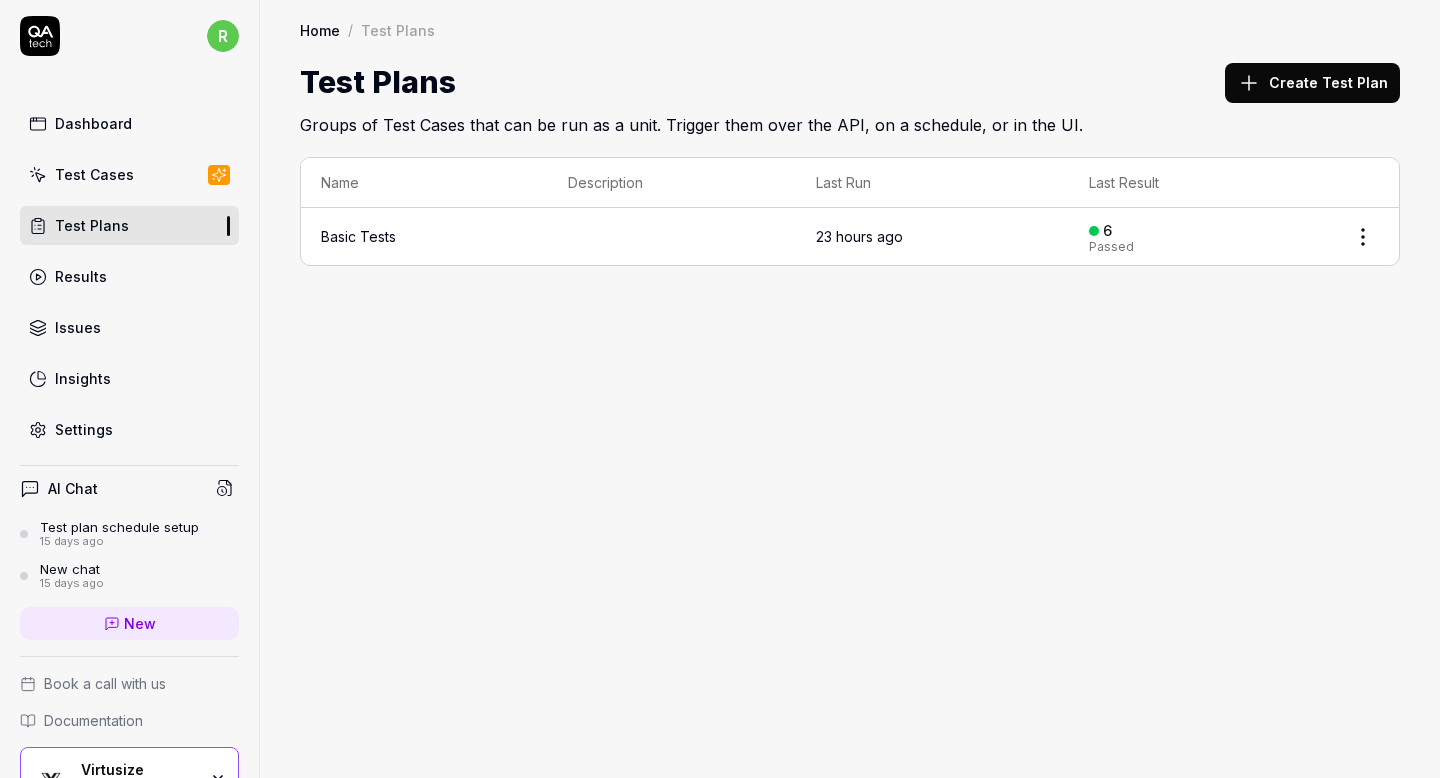 click on "Dashboard" at bounding box center (129, 123) 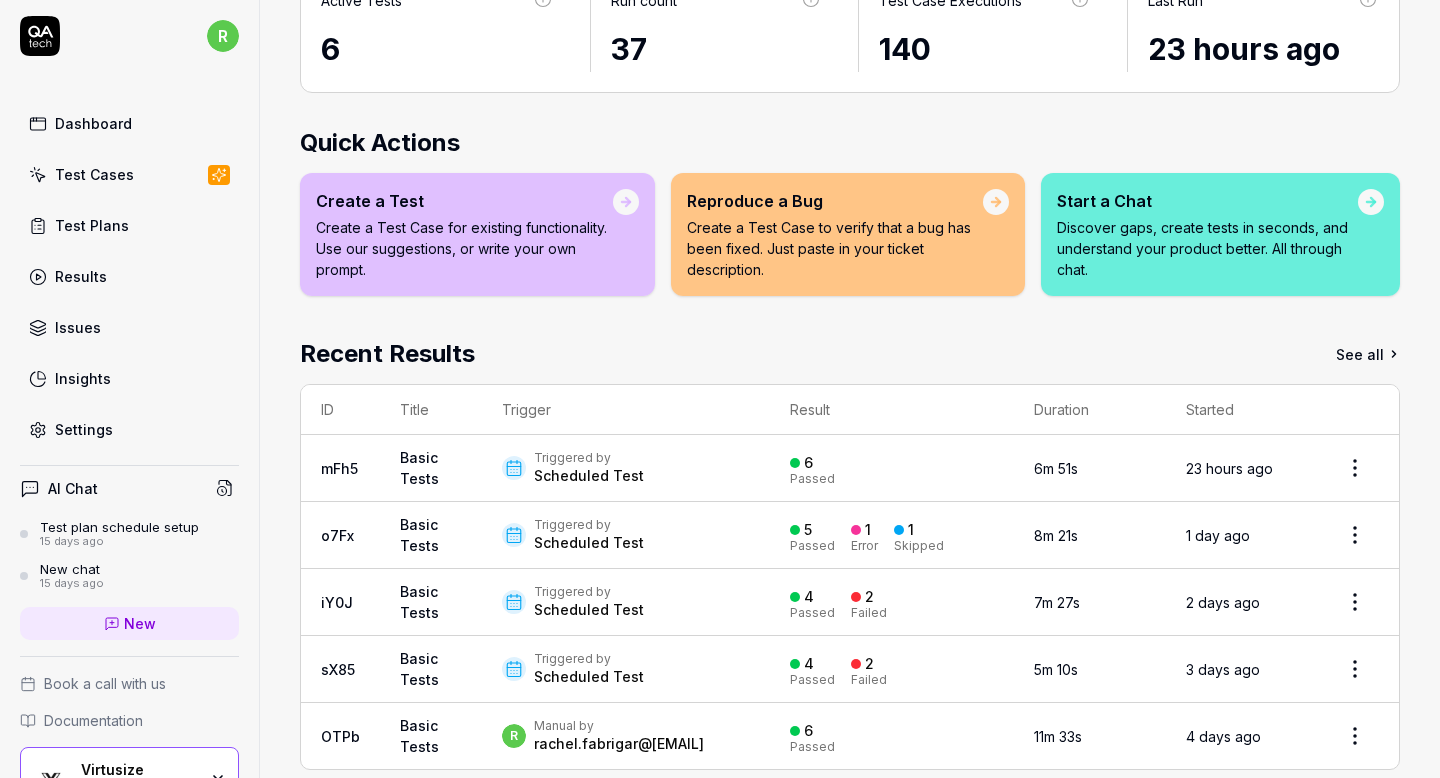 scroll, scrollTop: 191, scrollLeft: 0, axis: vertical 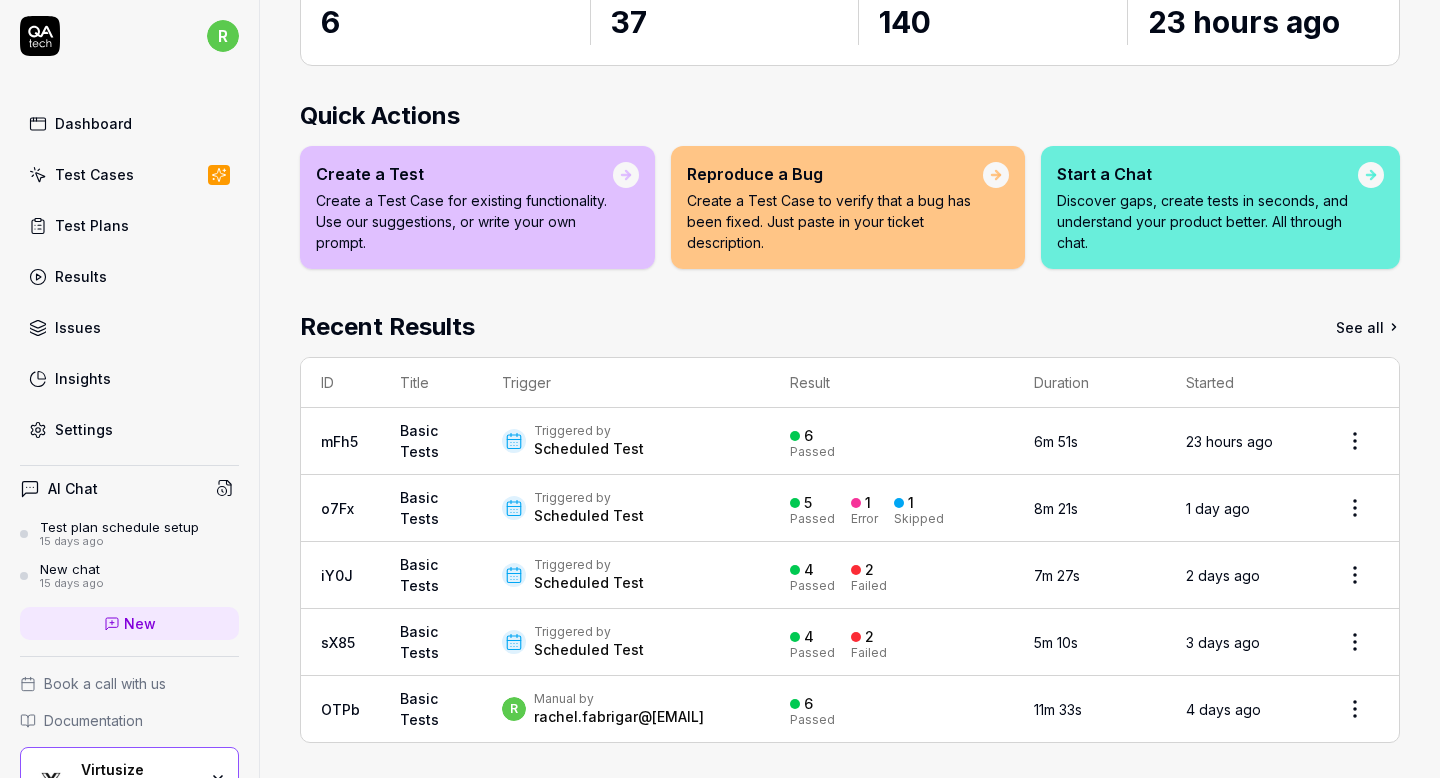 click on "r Dashboard Test Cases Test Plans Results Issues Insights Settings AI Chat Test plan schedule setup 15 days ago New chat 15 days ago New Book a call with us Documentation Virtusize Inpage Collapse Sidebar Home Home Inpage We have new tests for you! Dismiss Add Test Case Run Tests Active Tests 6 Run count 37 Test Case Executions 140 Last Run 23 hours ago Quick Actions Create a Test Create a Test Case for existing functionality. Use our suggestions, or write your own prompt. Reproduce a Bug Create a Test Case to verify that a bug has been fixed. Just paste in your ticket description. Start a Chat Discover gaps, create tests in seconds, and understand your product better. All through chat. Recent Results See all ID Title Trigger Result Duration Started mFh5 Basic Tests Triggered by Scheduled Test 6 Passed 6m 51s 23 hours ago o7Fx Basic Tests Triggered by Scheduled Test 5 Passed 1 Error 1 Skipped 8m 21s 1 day ago iY0J Basic Tests Triggered by Scheduled Test 4 Passed 2 Failed 7m 27s 2 days ago sX85 Basic Tests 4 2" at bounding box center (720, 389) 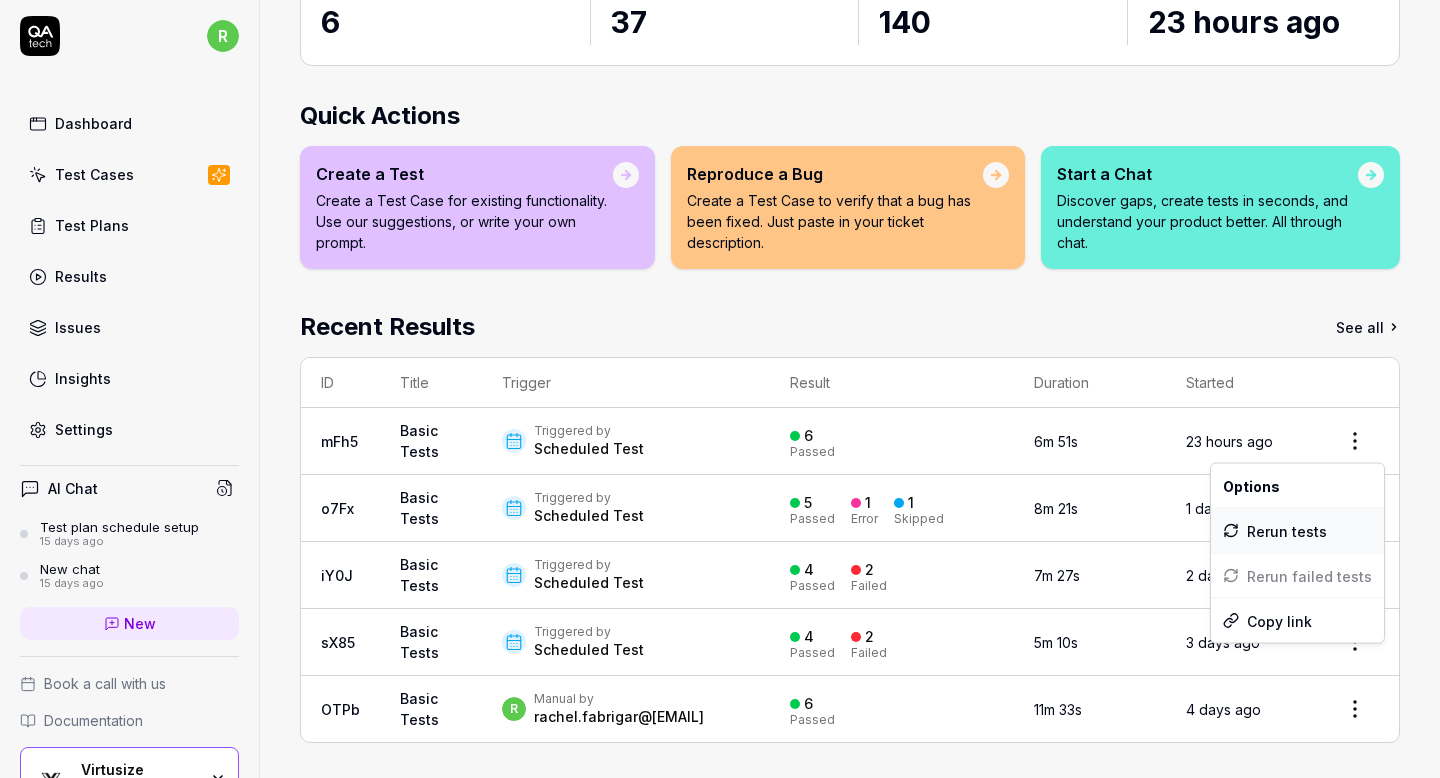 click on "Rerun tests" at bounding box center (1297, 531) 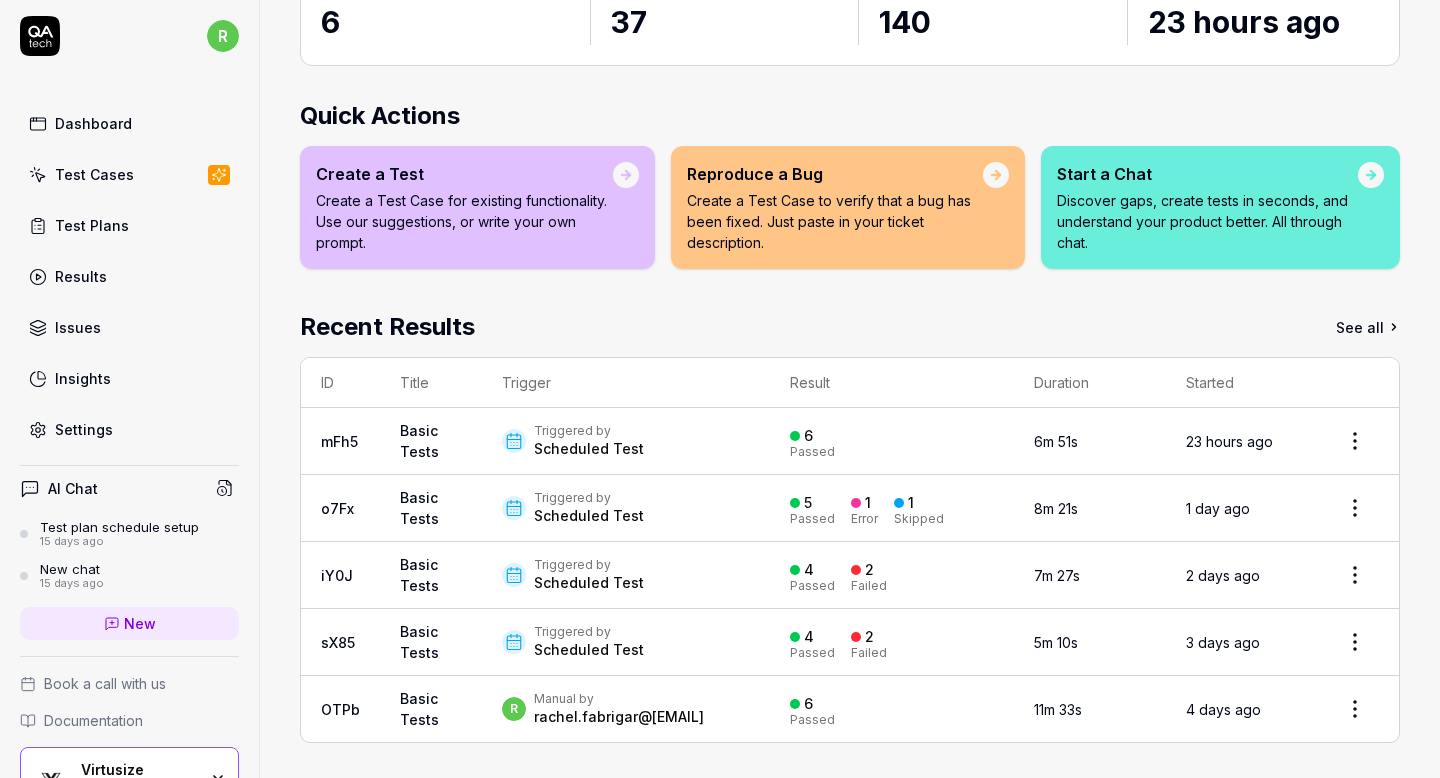 click on "Dashboard" at bounding box center [93, 123] 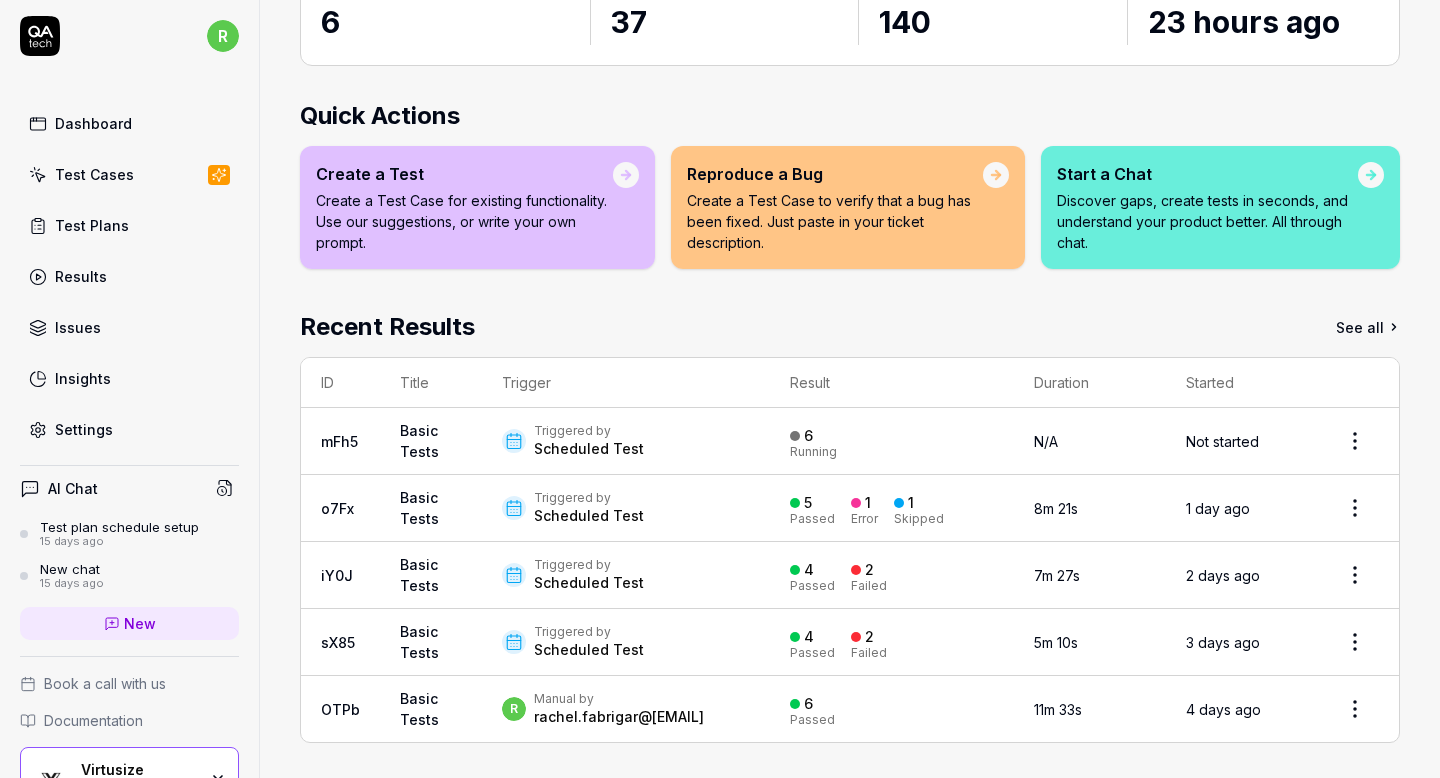 scroll, scrollTop: 0, scrollLeft: 0, axis: both 